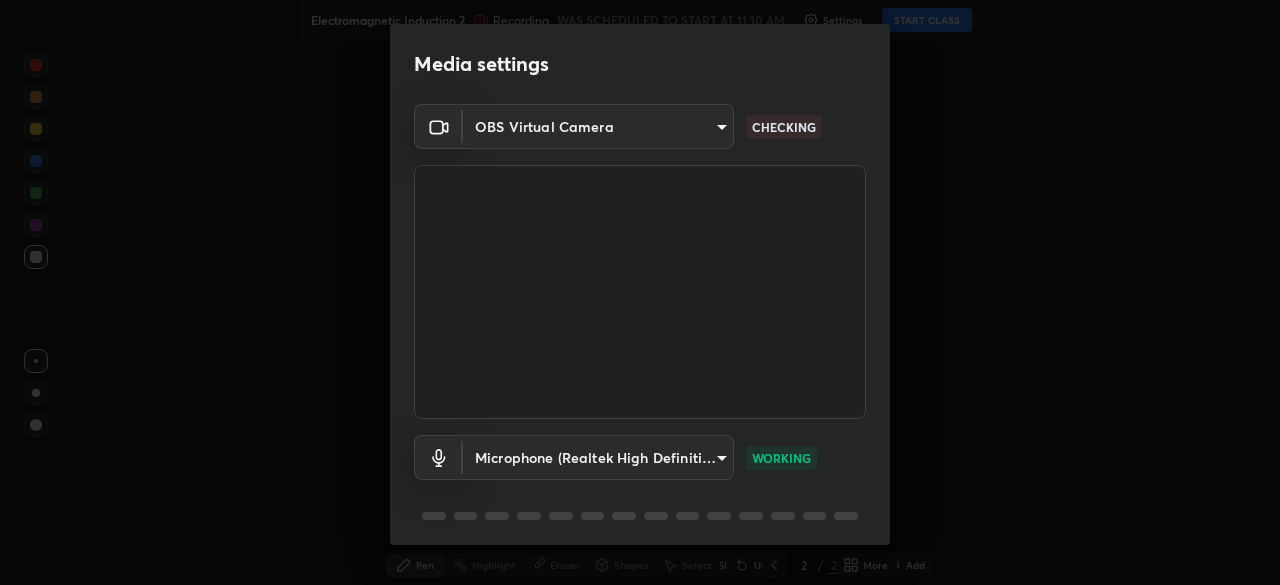 scroll, scrollTop: 0, scrollLeft: 0, axis: both 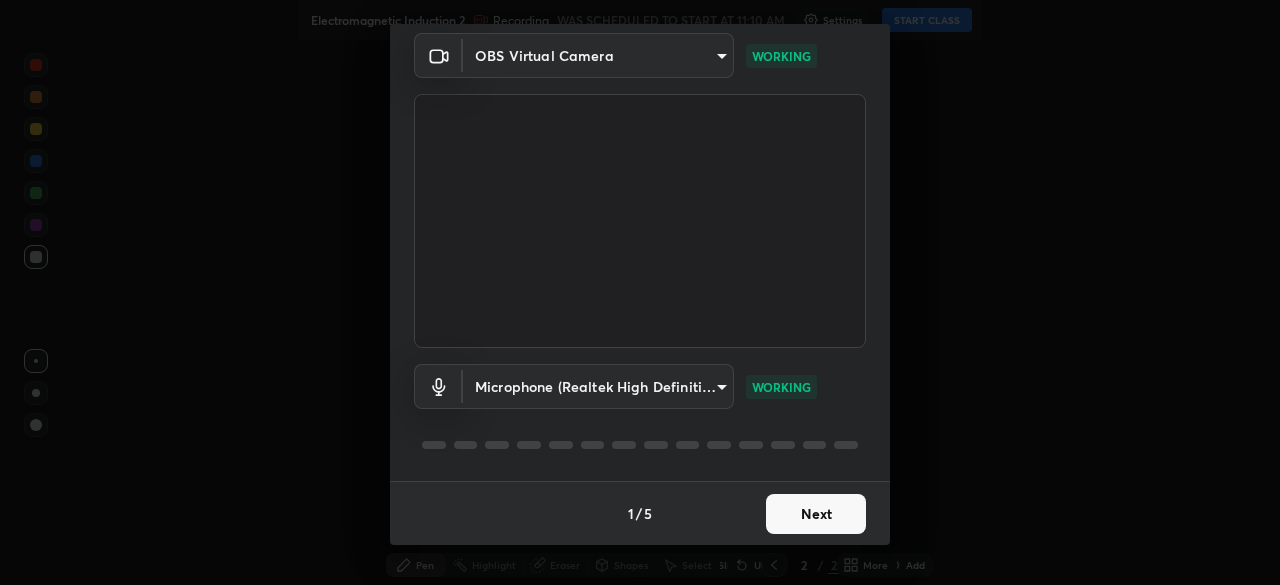 click on "Next" at bounding box center (816, 514) 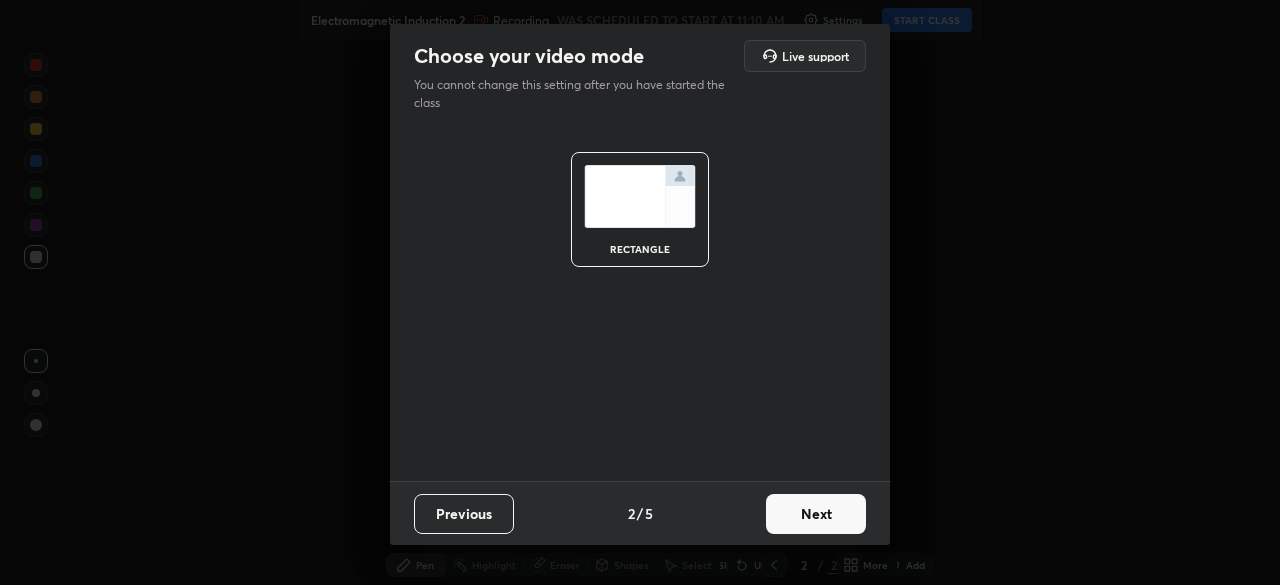 scroll, scrollTop: 0, scrollLeft: 0, axis: both 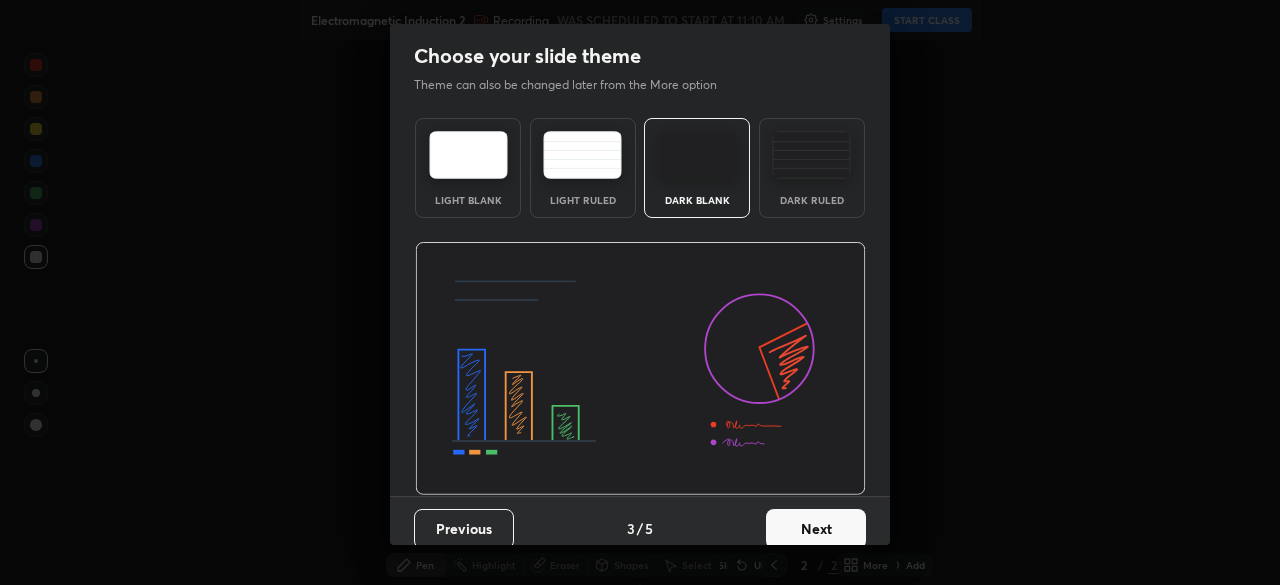 click on "Next" at bounding box center [816, 529] 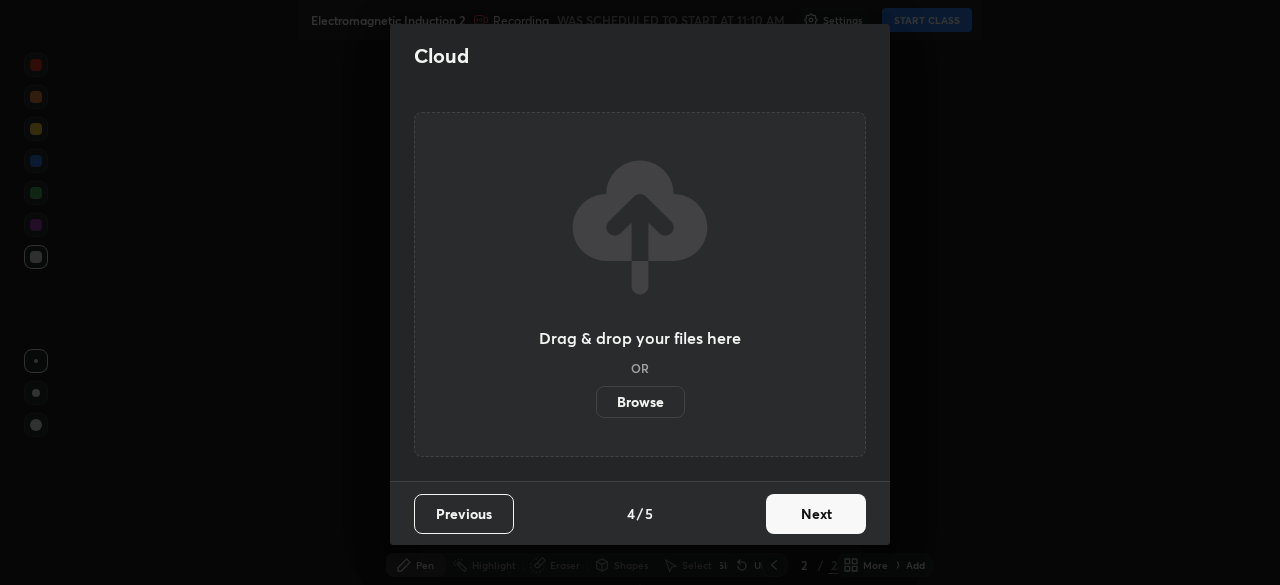 click on "Next" at bounding box center (816, 514) 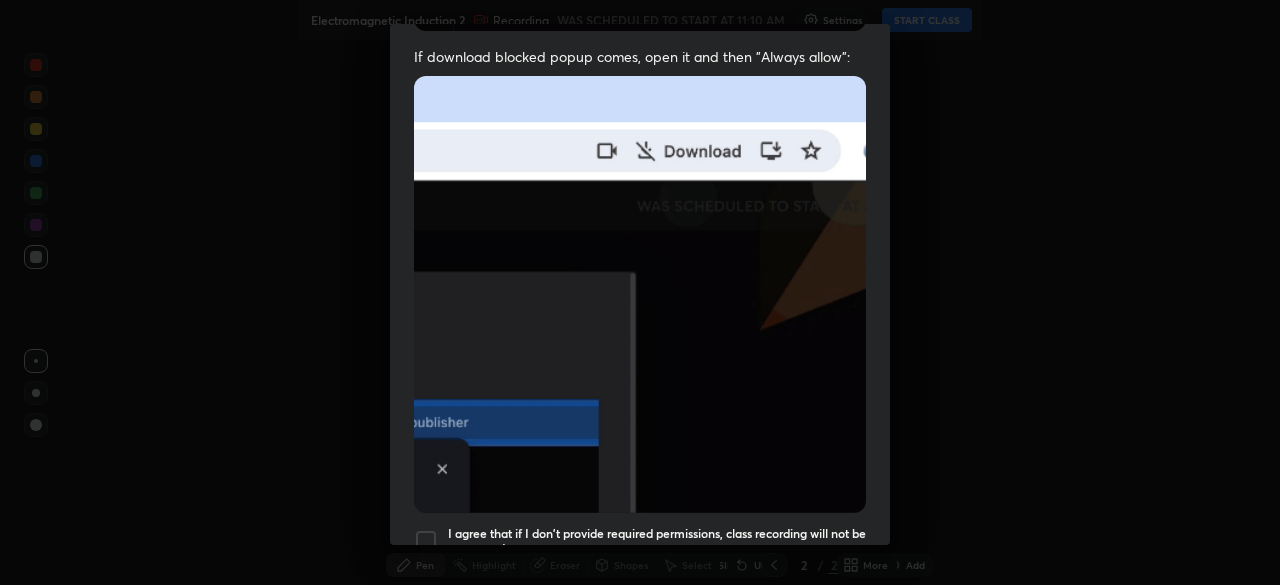 scroll, scrollTop: 479, scrollLeft: 0, axis: vertical 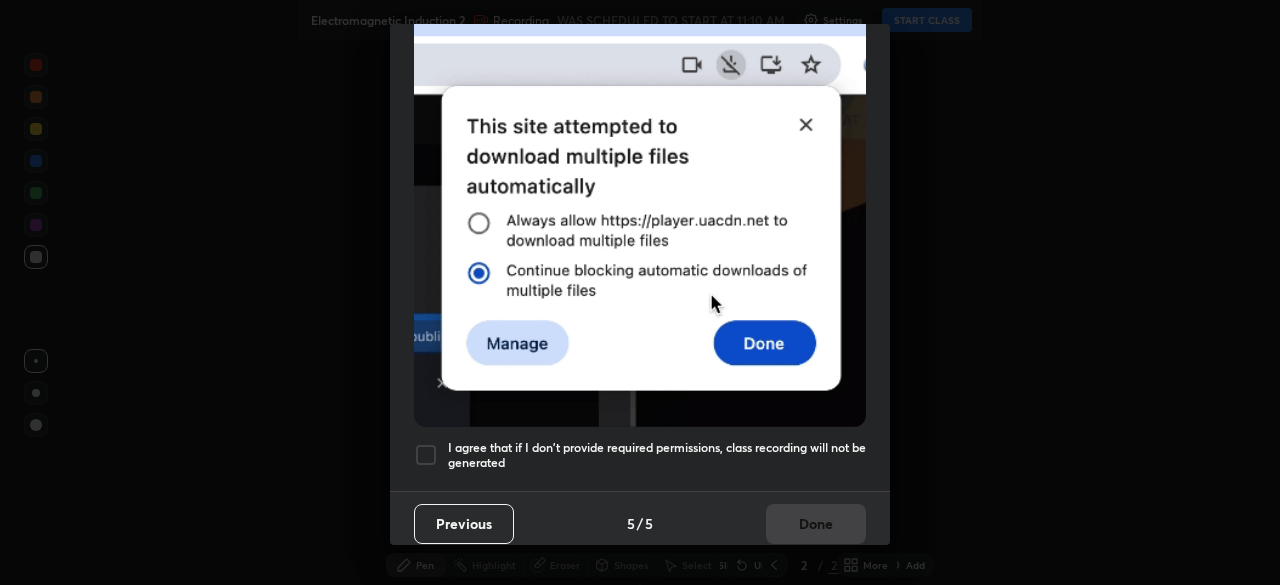 click at bounding box center (426, 455) 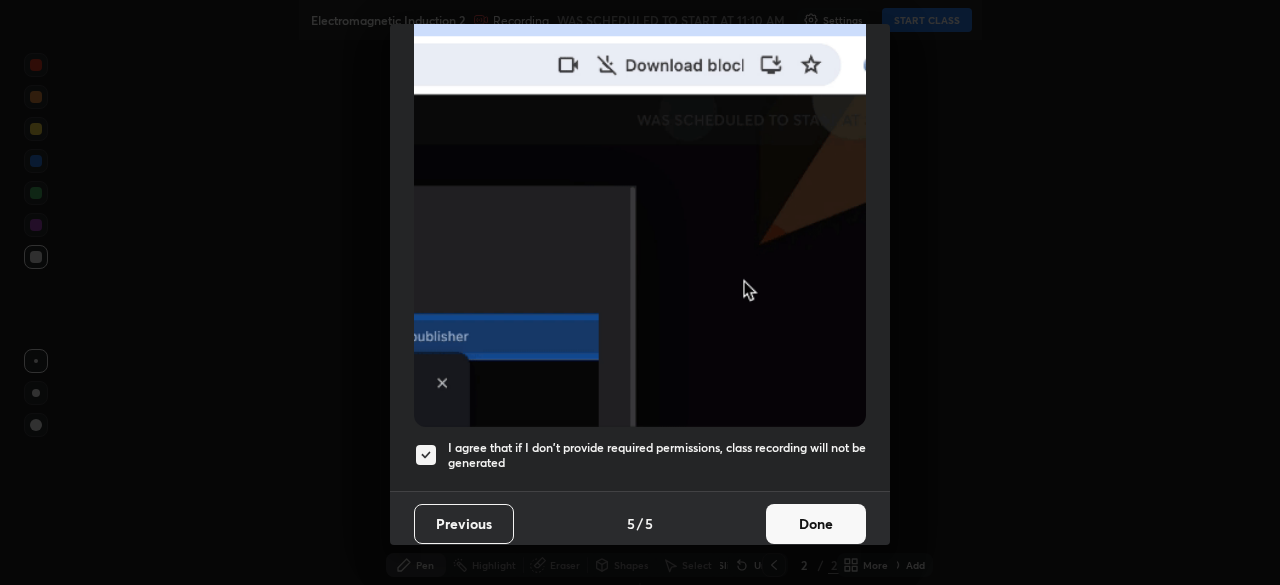 click on "Done" at bounding box center (816, 524) 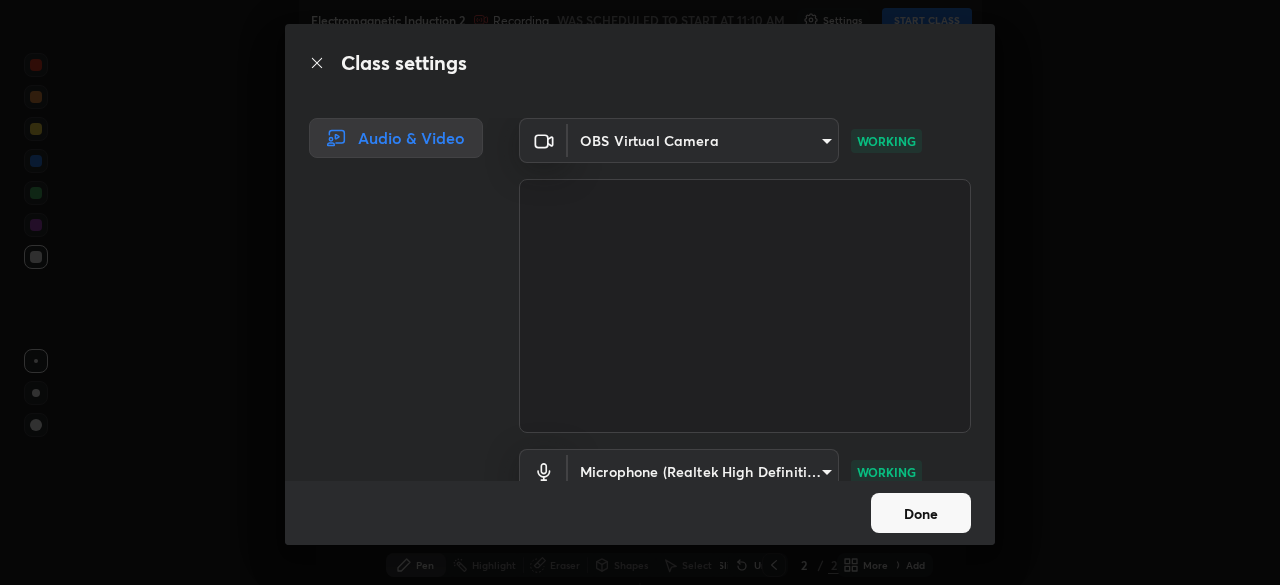 click on "Done" at bounding box center (921, 513) 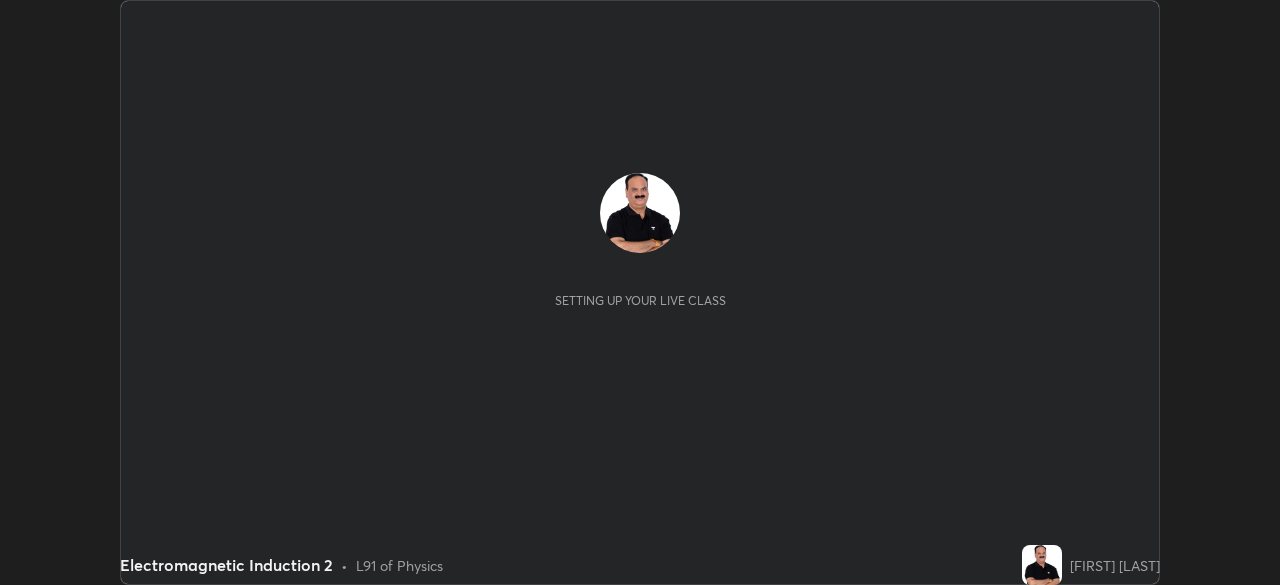 scroll, scrollTop: 0, scrollLeft: 0, axis: both 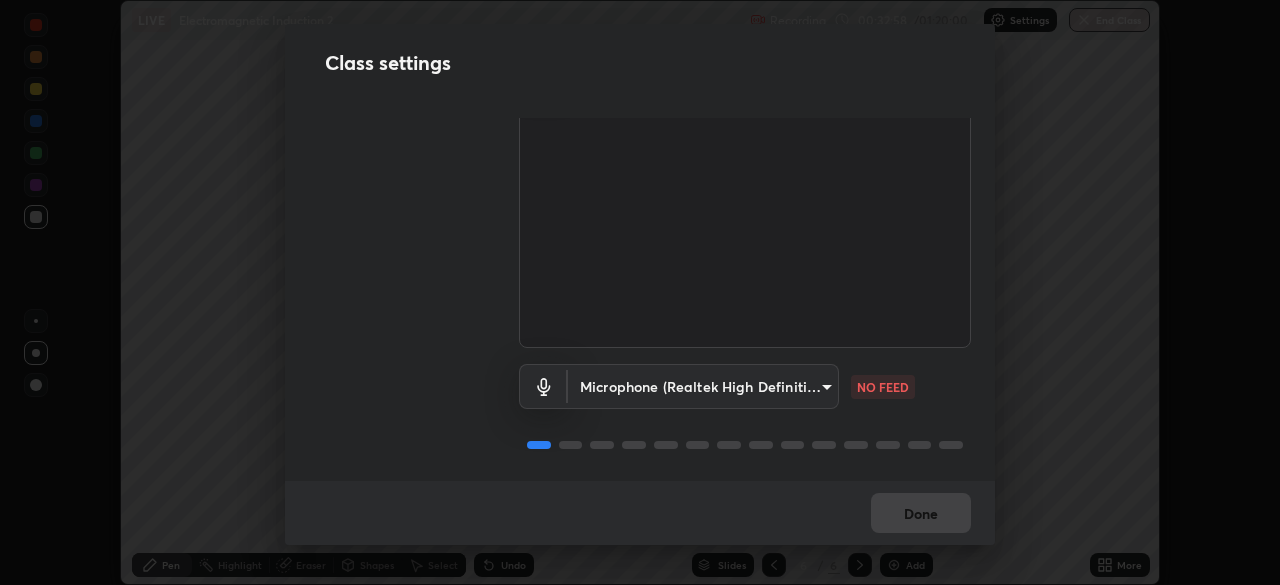 click on "Erase all LIVE Electromagnetic Induction 2 Recording 00:32:58 /  01:20:00 Settings End Class Setting up your live class Electromagnetic Induction 2 • L91 of Physics Brijesh Kumar Chaturvedi Pen Highlight Eraser Shapes Select Undo Slides 6 / 6 Add More No doubts shared Encourage your learners to ask a doubt for better clarity Report an issue Reason for reporting Buffering Chat not working Audio - Video sync issue Educator video quality low ​ Attach an image Report Class settings Audio & Video OBS Virtual Camera cf4cade584ede8fb560bca5df173c6e0c2fab346f0fe5c0e134d57ffae5dbcad WORKING Microphone (Realtek High Definition Audio) 2c7ce03bf44361b7ba6d686ec062d0a68e8820996cf89e2862210030541b57e2 NO FEED Done" at bounding box center [640, 292] 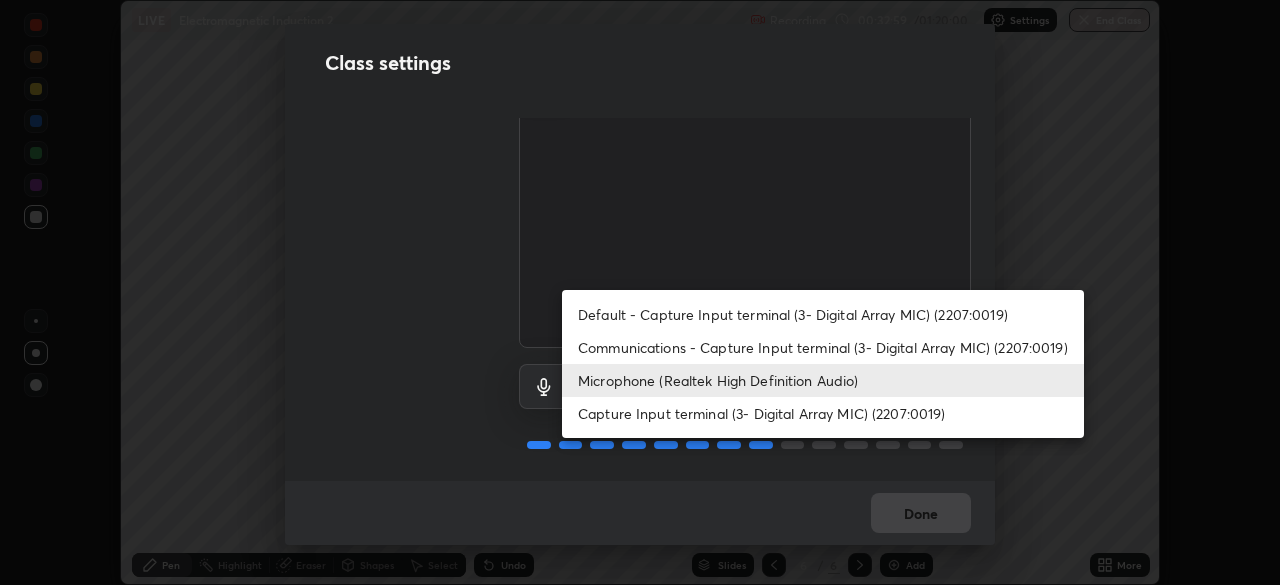 click on "Communications - Capture Input terminal (3- Digital Array MIC) (2207:0019)" at bounding box center (823, 347) 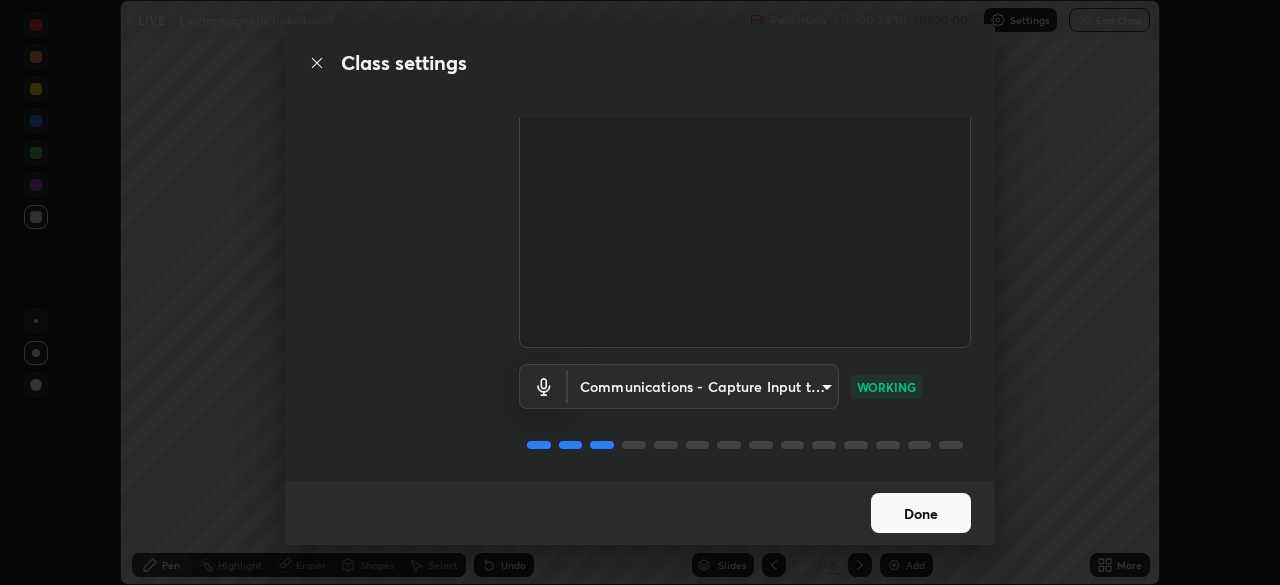 click on "Done" at bounding box center [921, 513] 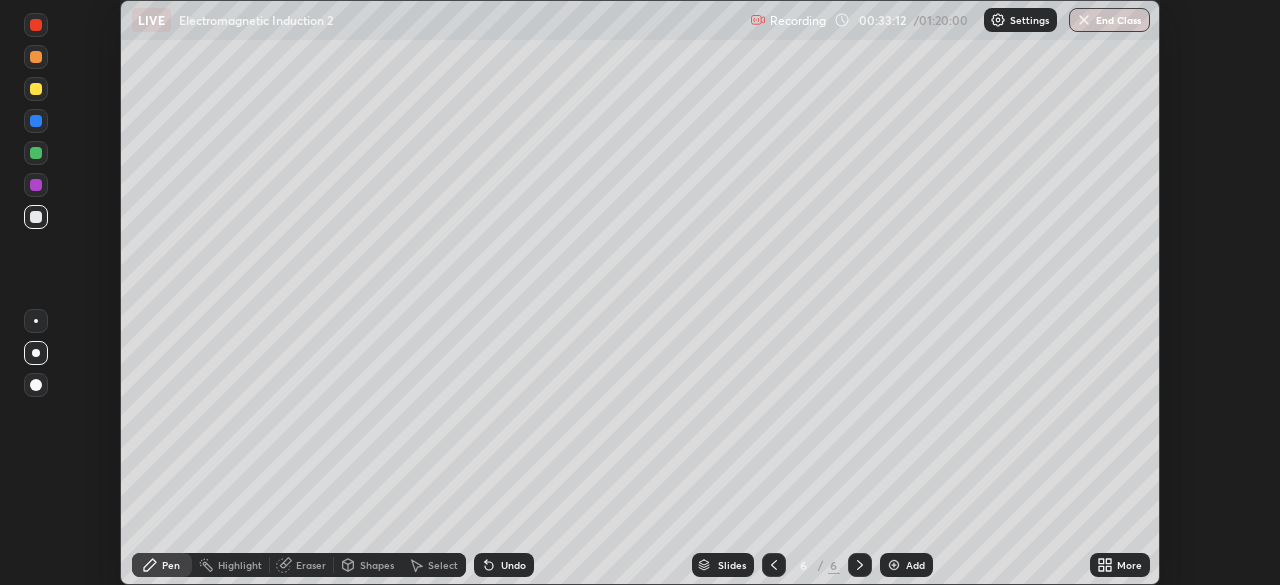 click 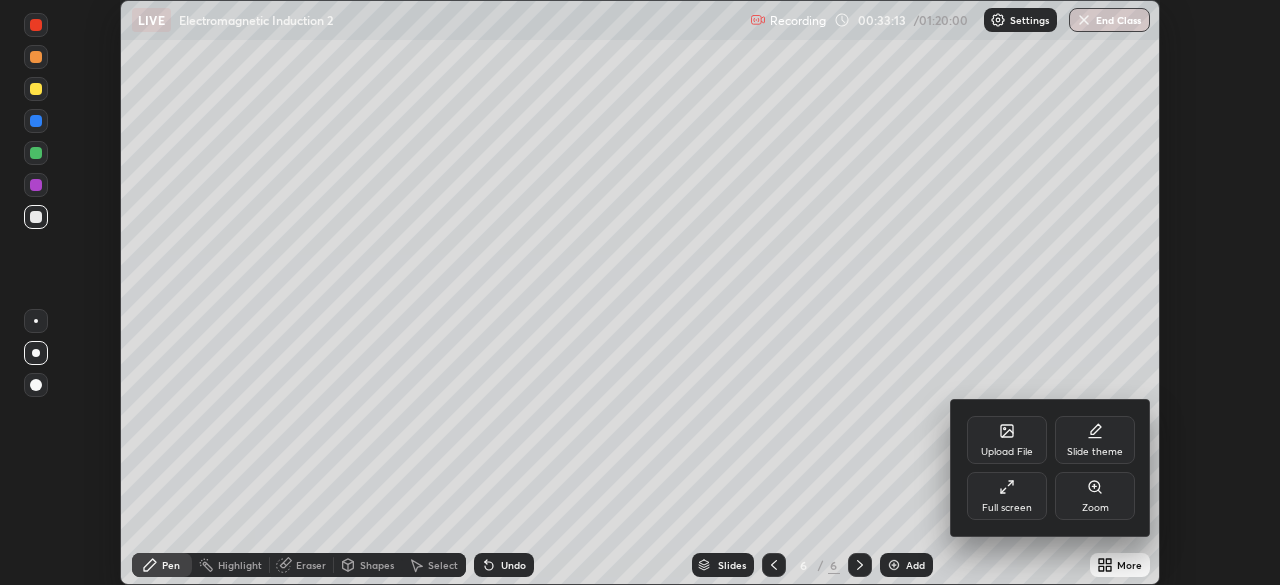 click on "Full screen" at bounding box center [1007, 508] 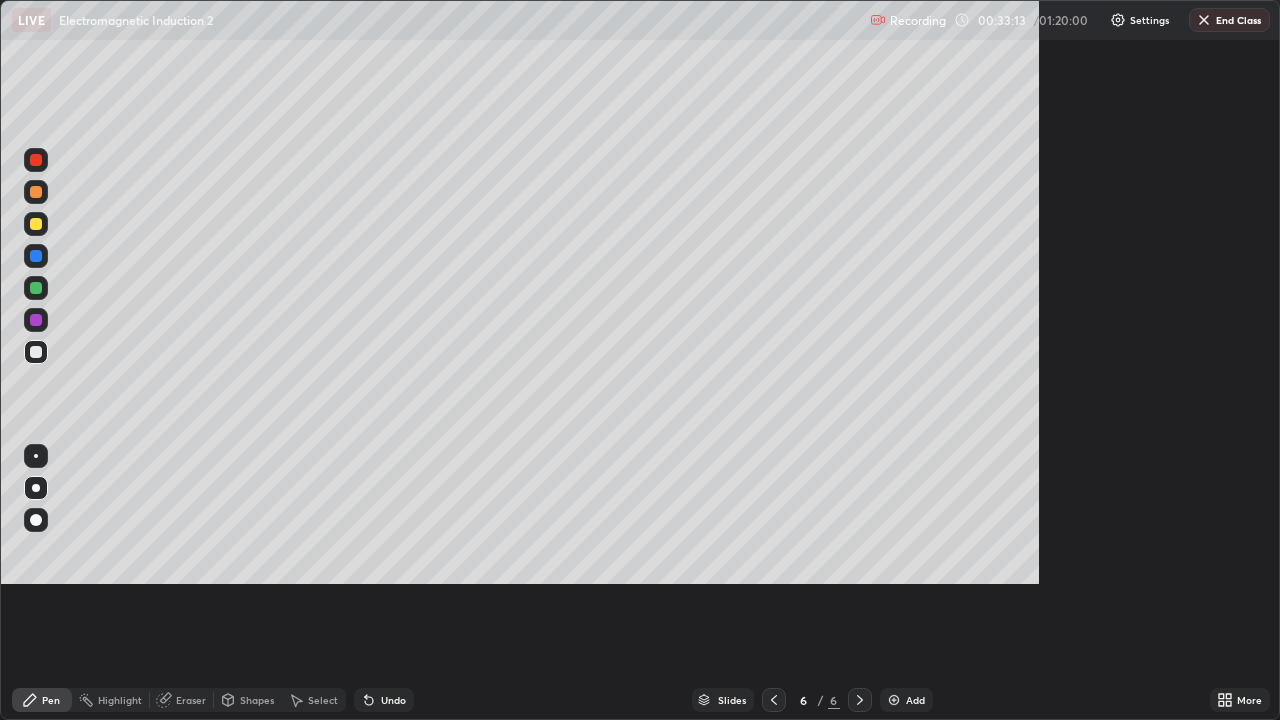 scroll, scrollTop: 99280, scrollLeft: 98720, axis: both 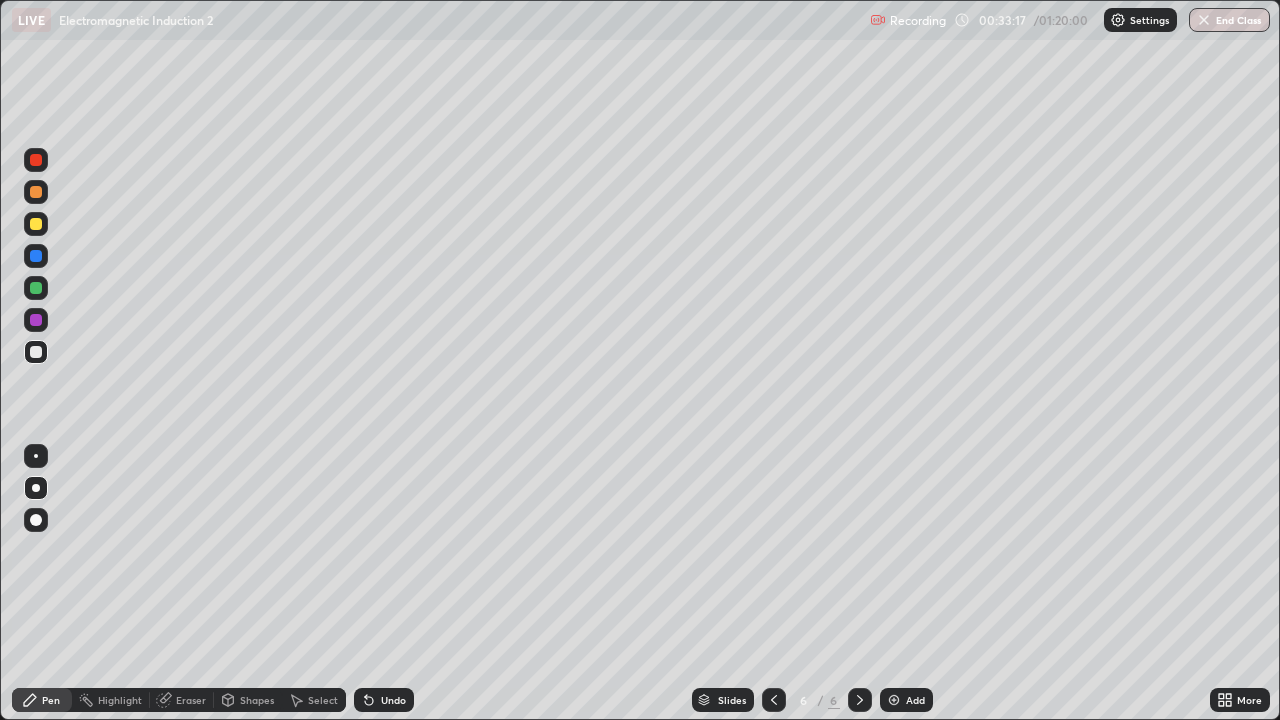click 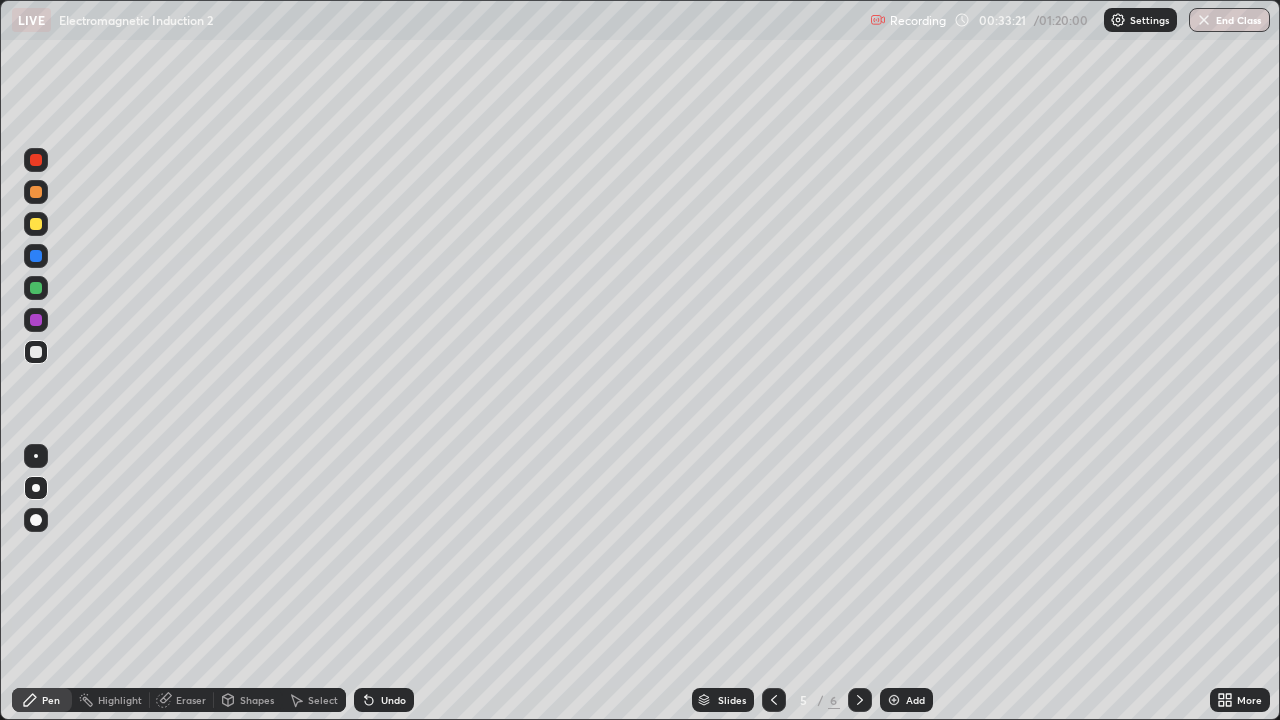 click 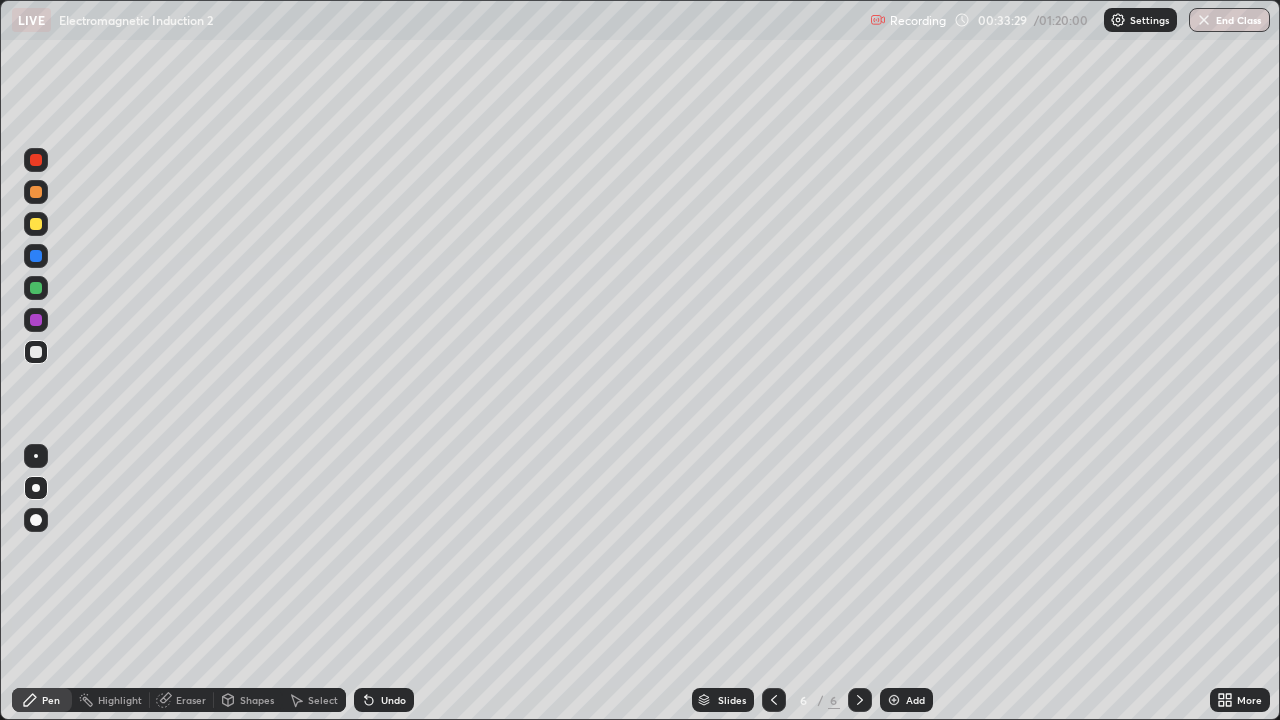 click at bounding box center (36, 456) 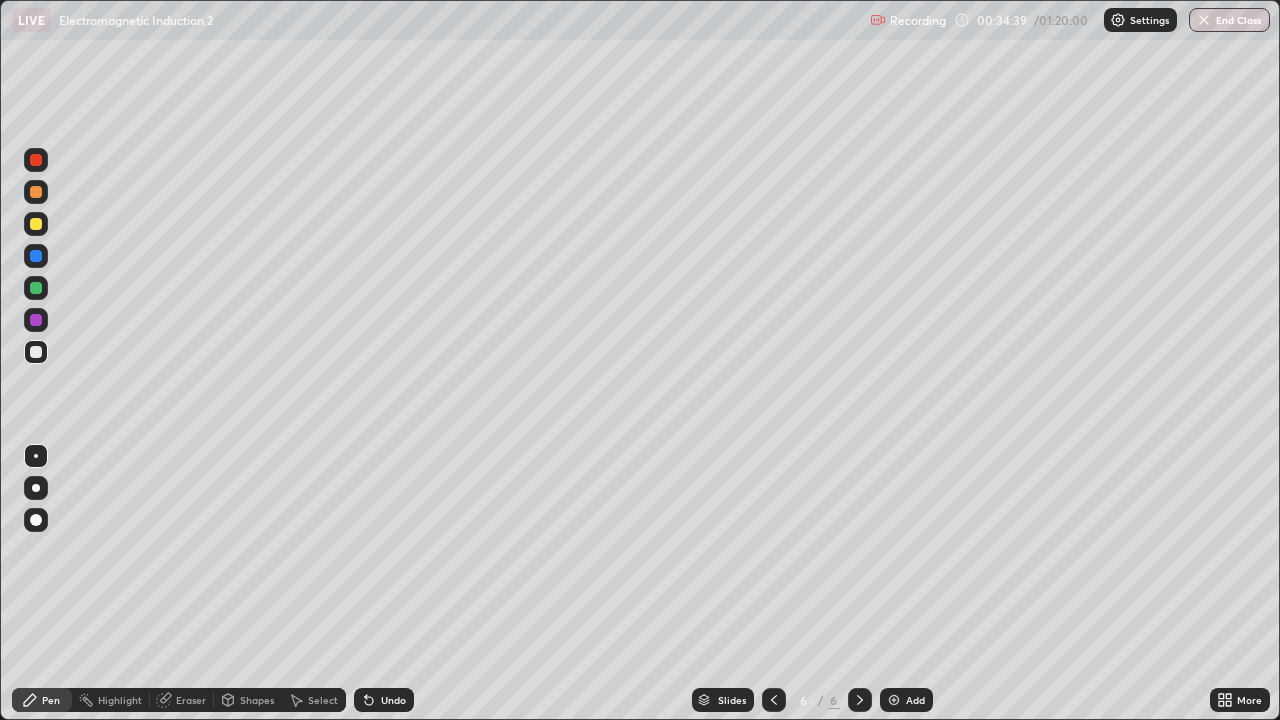 click at bounding box center (36, 288) 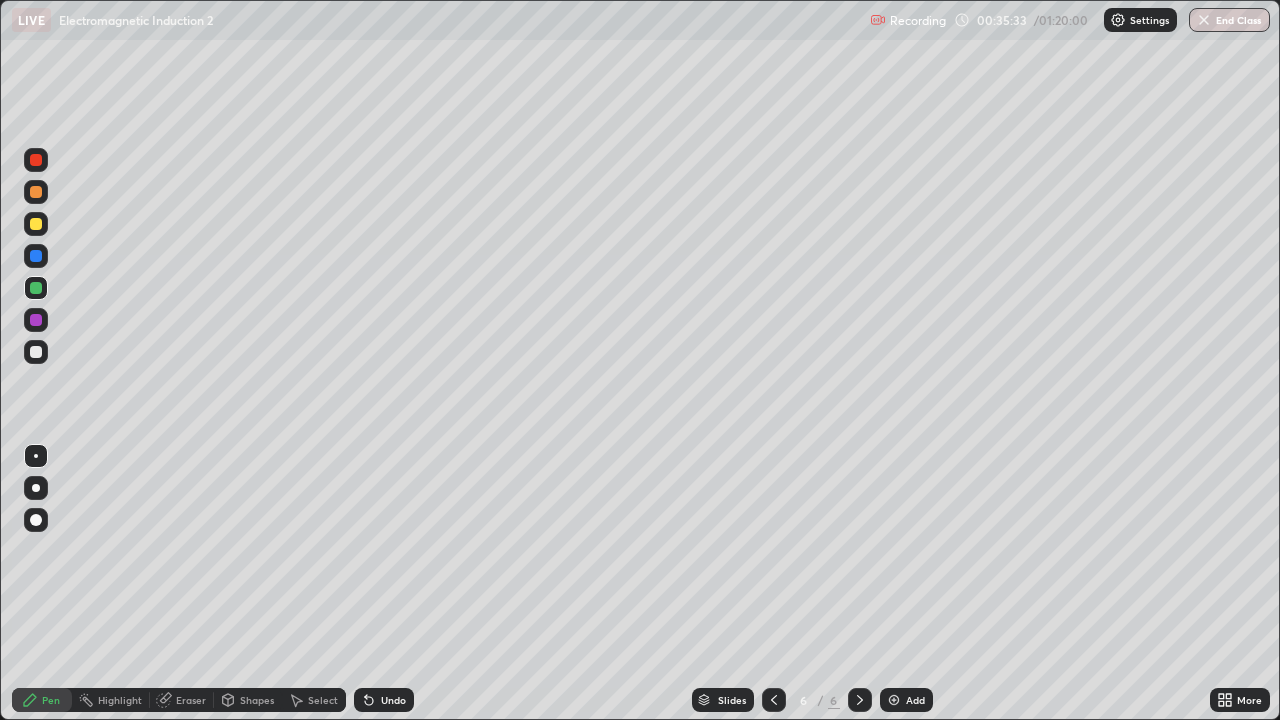 click at bounding box center (36, 320) 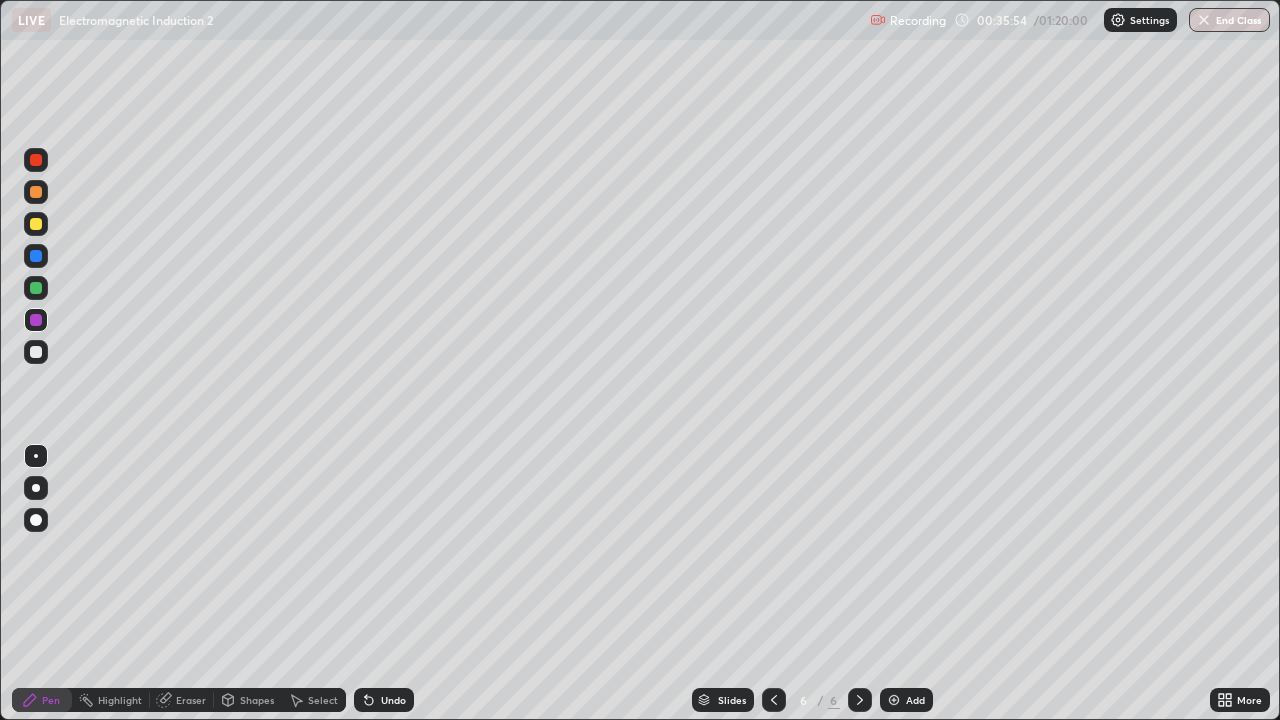 click at bounding box center [36, 224] 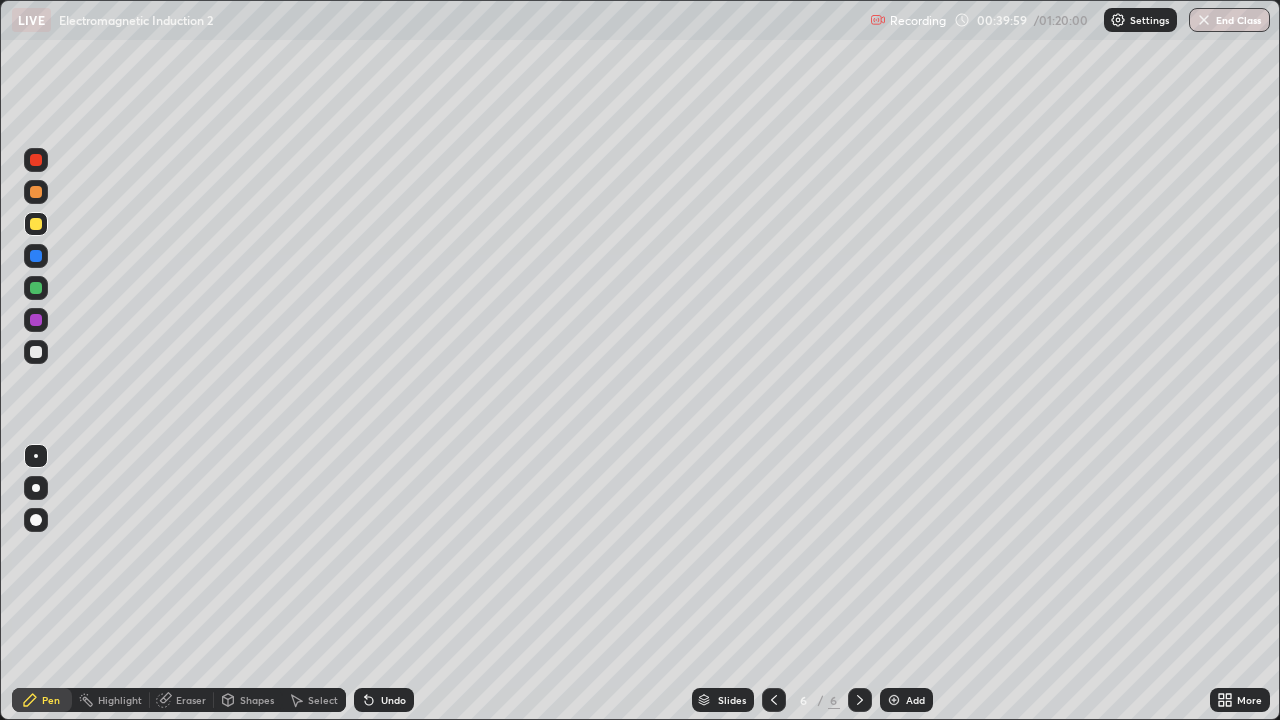 click at bounding box center (36, 192) 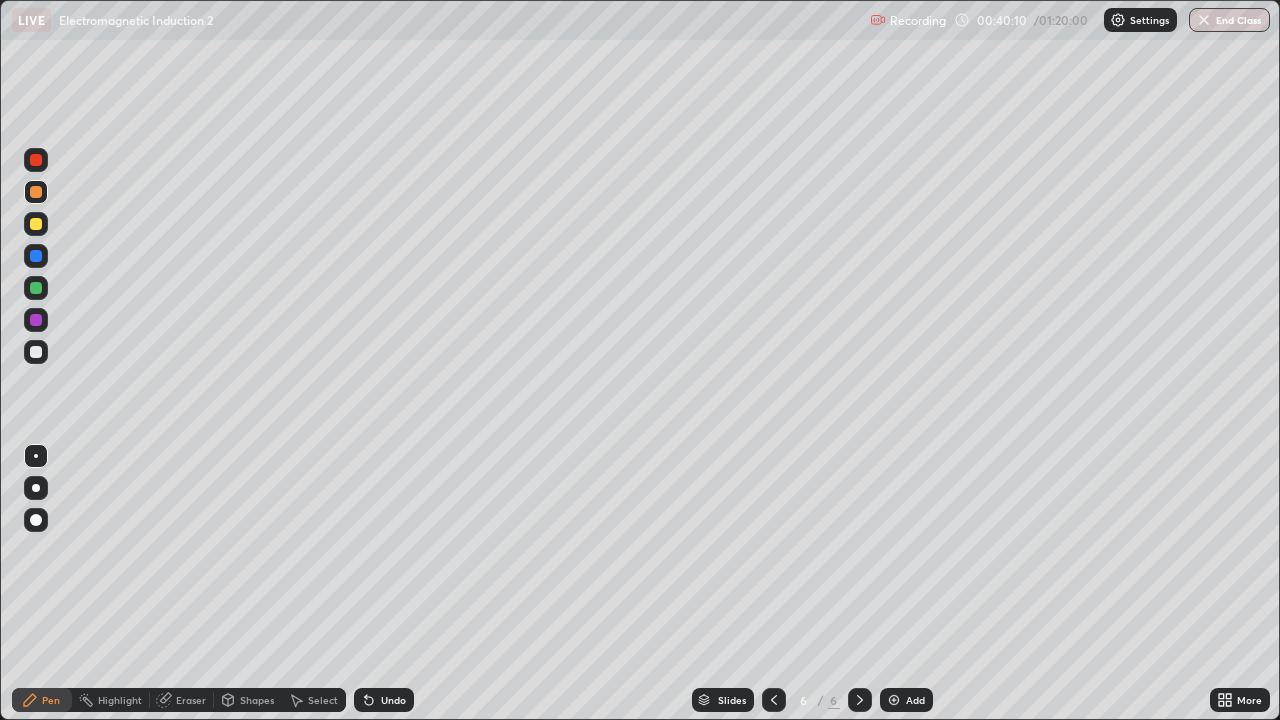 click at bounding box center (36, 320) 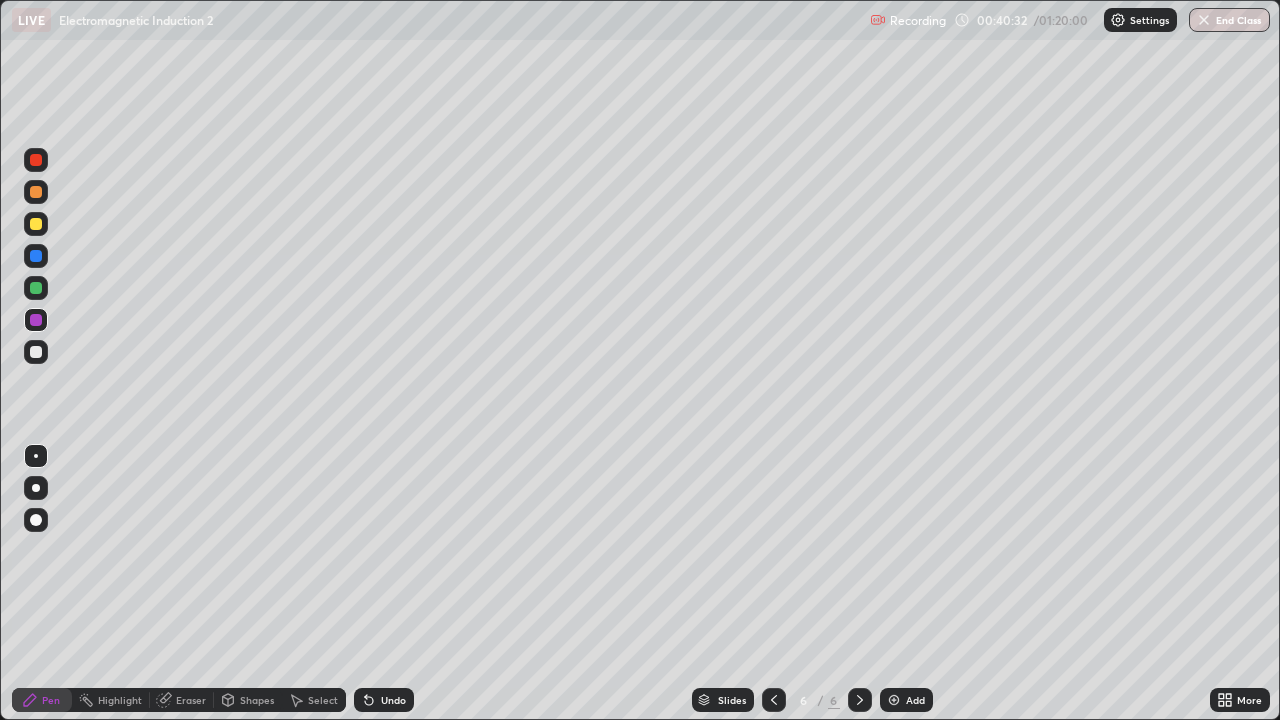 click at bounding box center [36, 352] 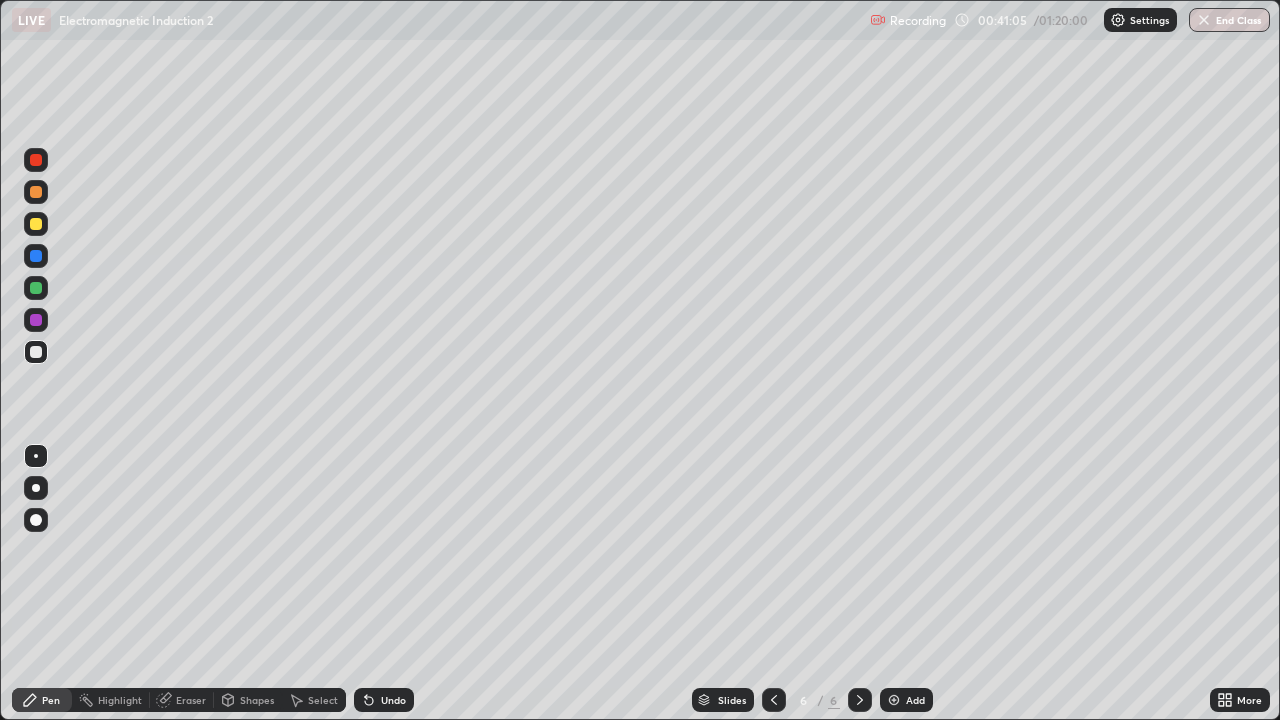 click at bounding box center (36, 288) 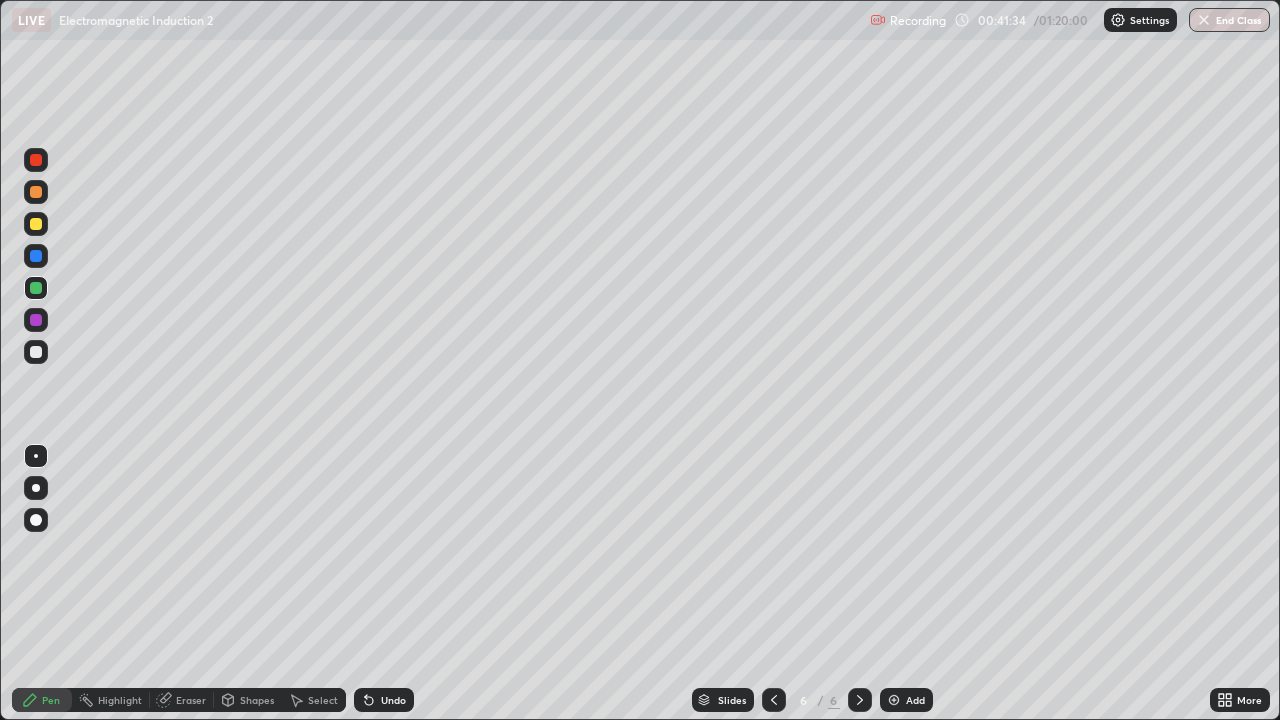 click on "Slides" at bounding box center (723, 700) 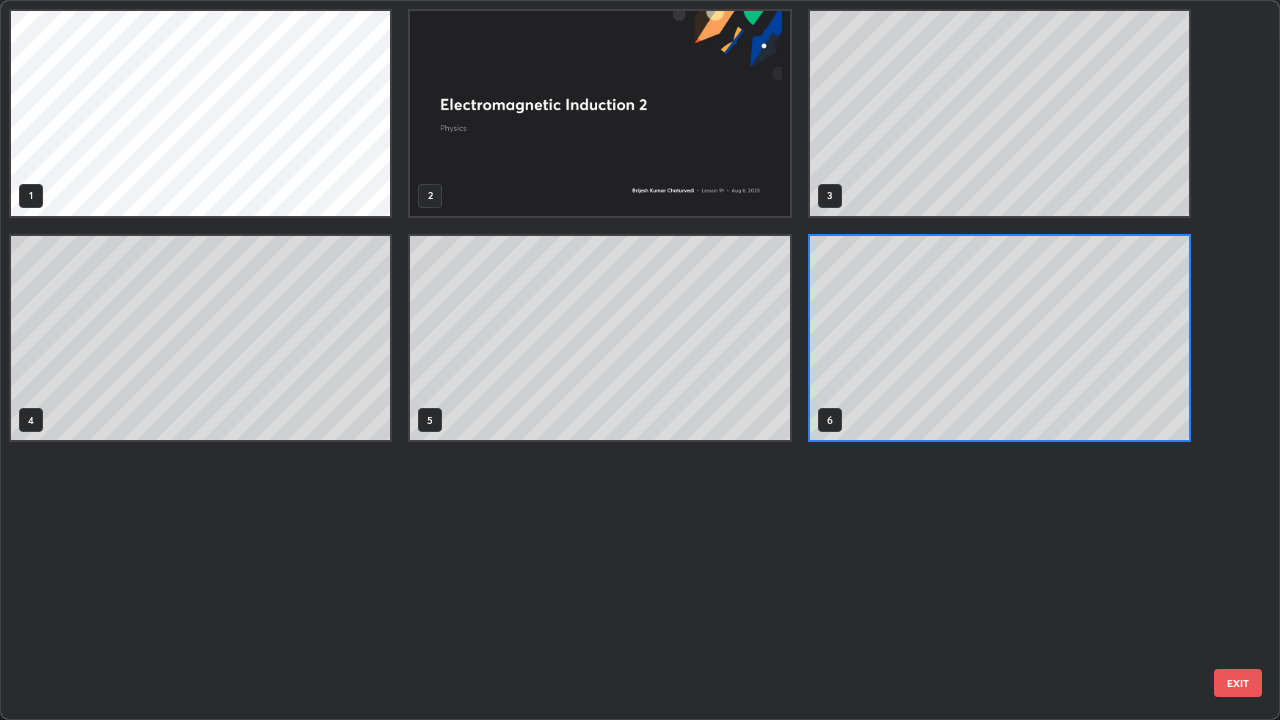 scroll, scrollTop: 7, scrollLeft: 11, axis: both 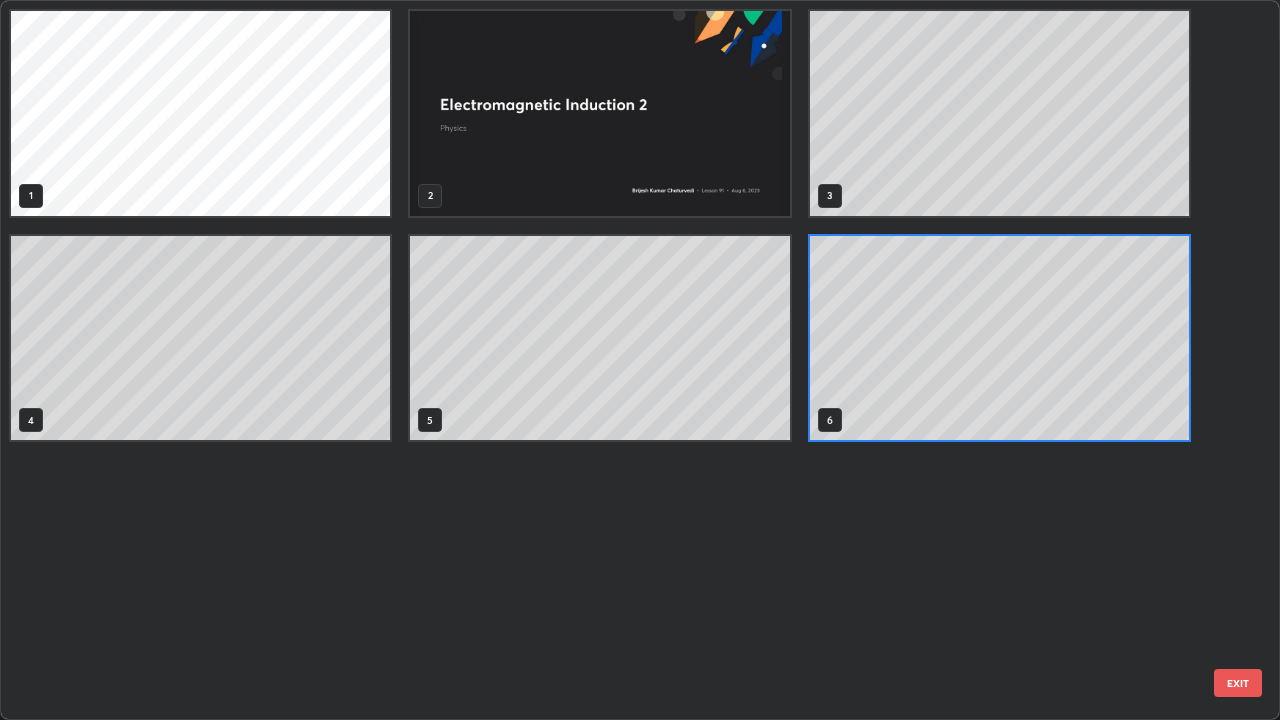 click on "EXIT" at bounding box center [1238, 683] 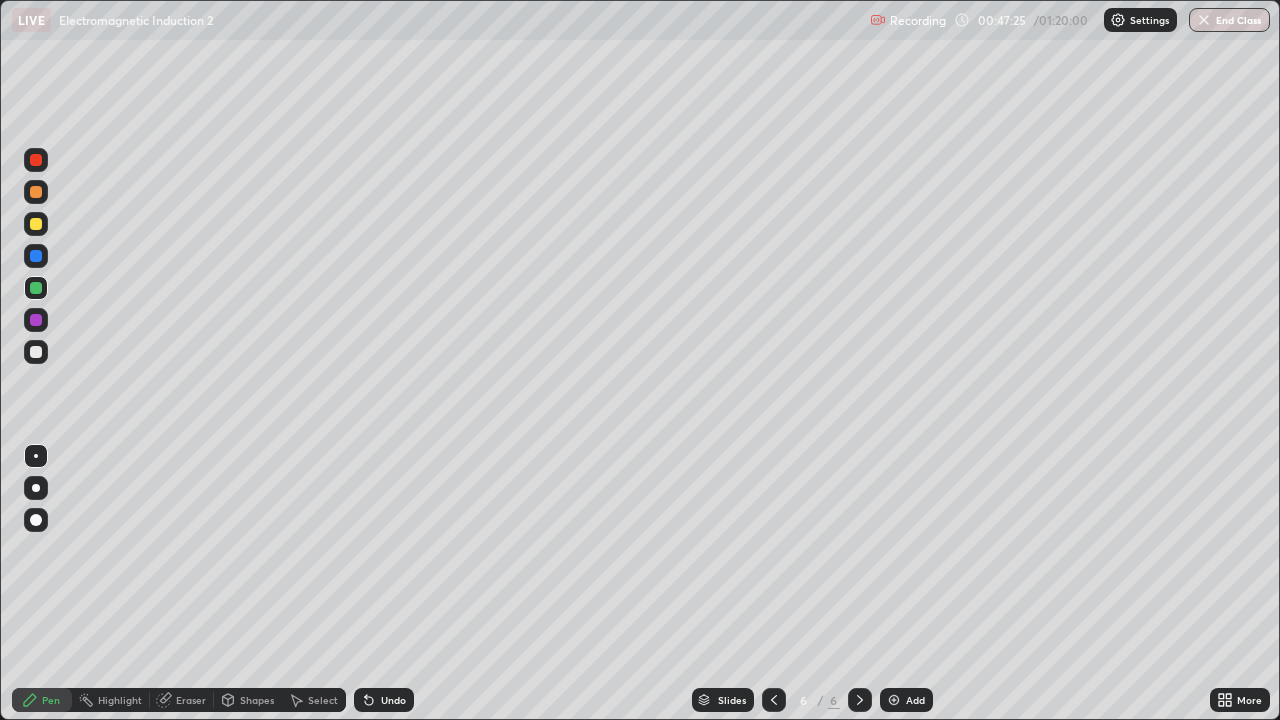 click on "Add" at bounding box center (915, 700) 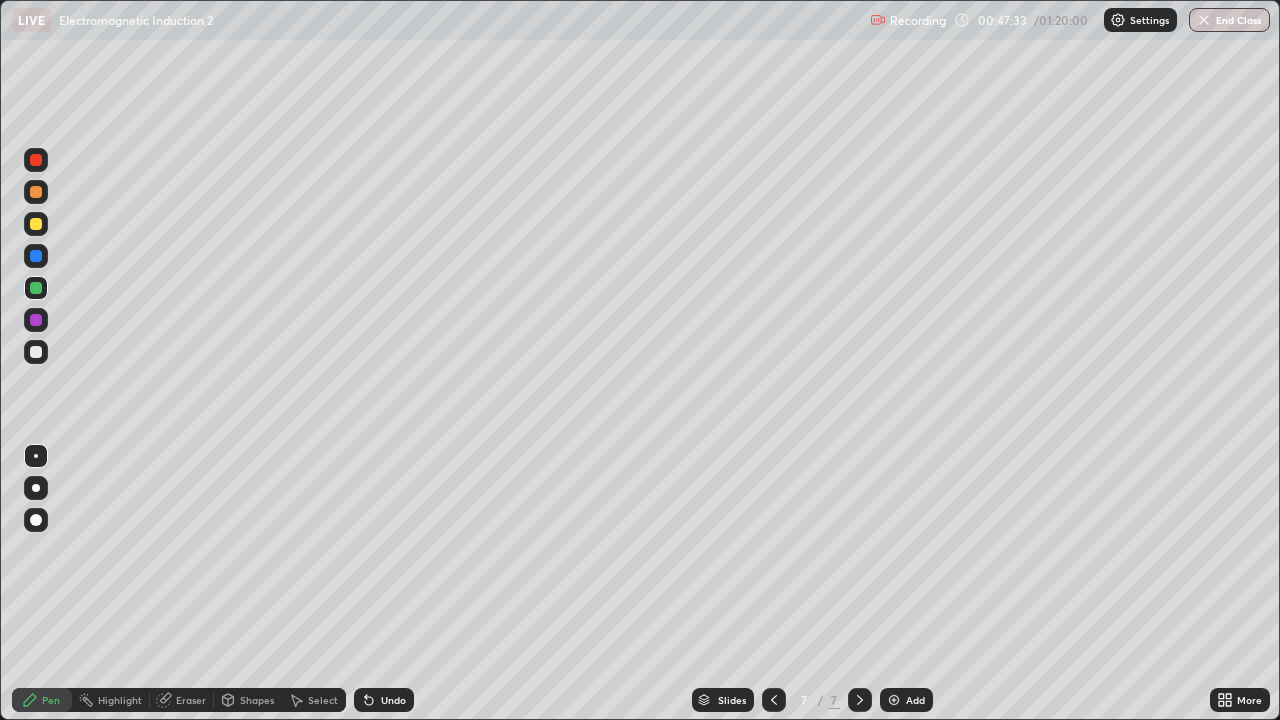 click at bounding box center [36, 352] 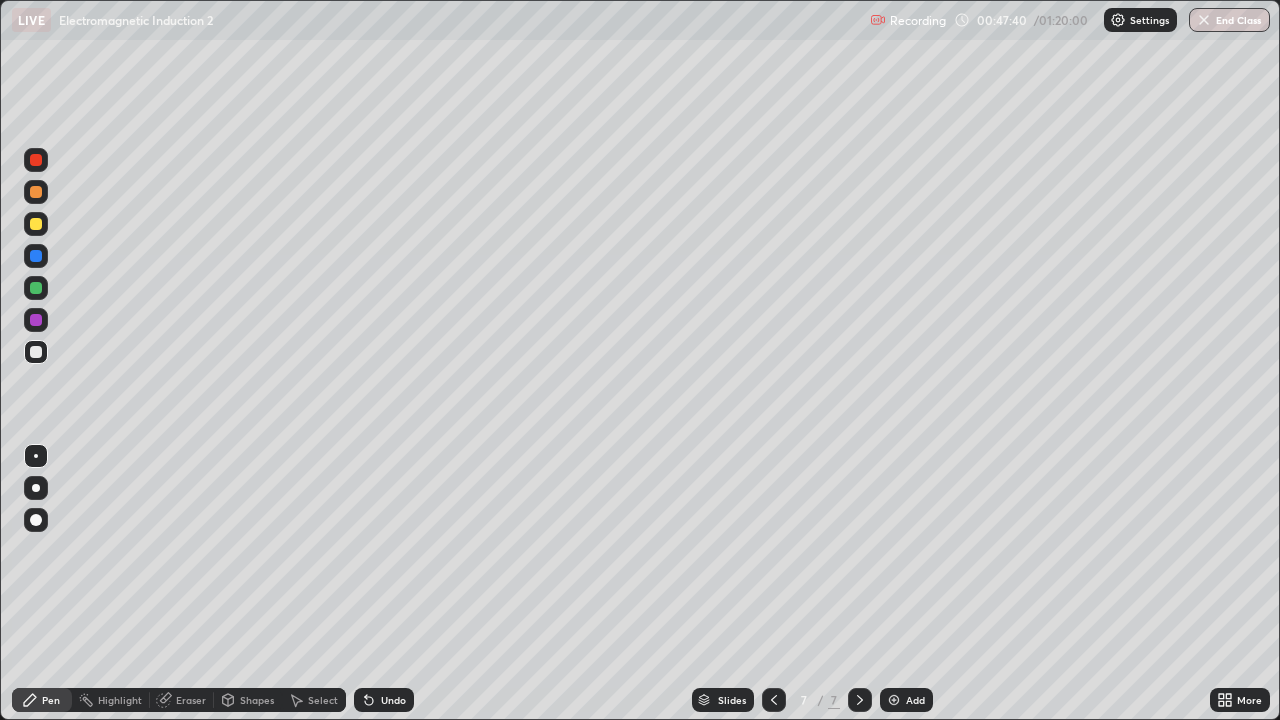 click at bounding box center (36, 320) 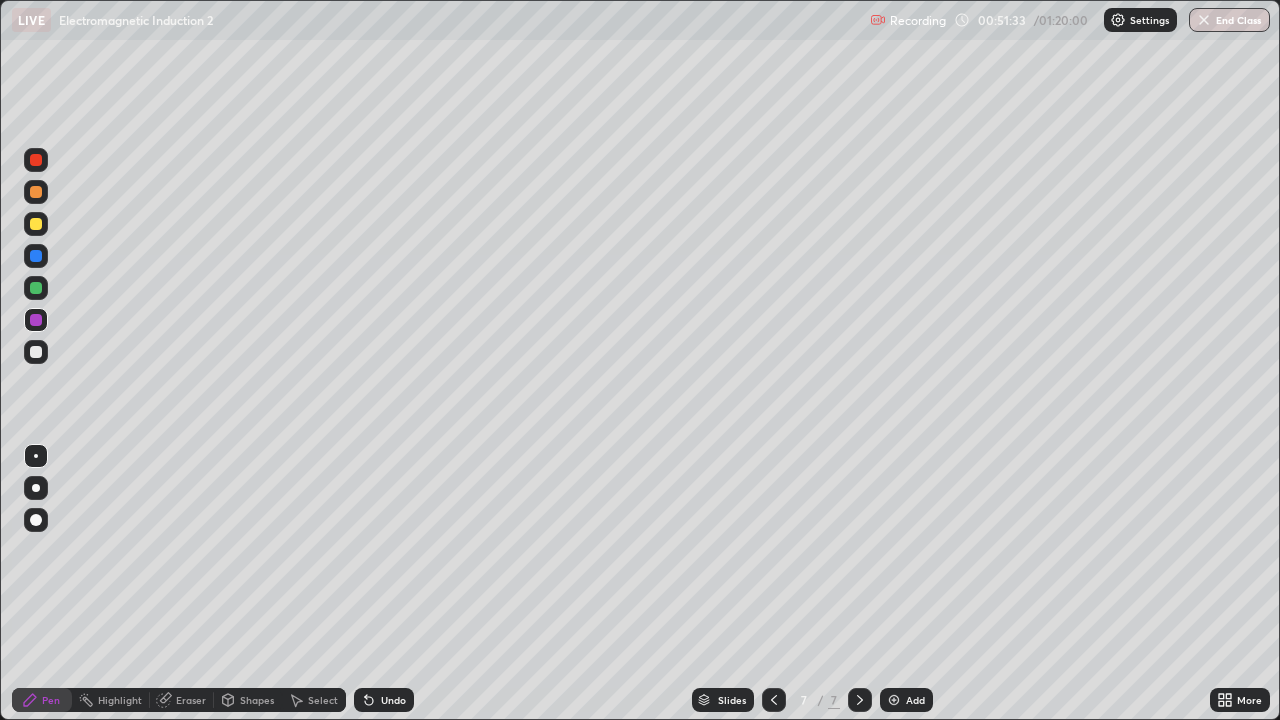 click 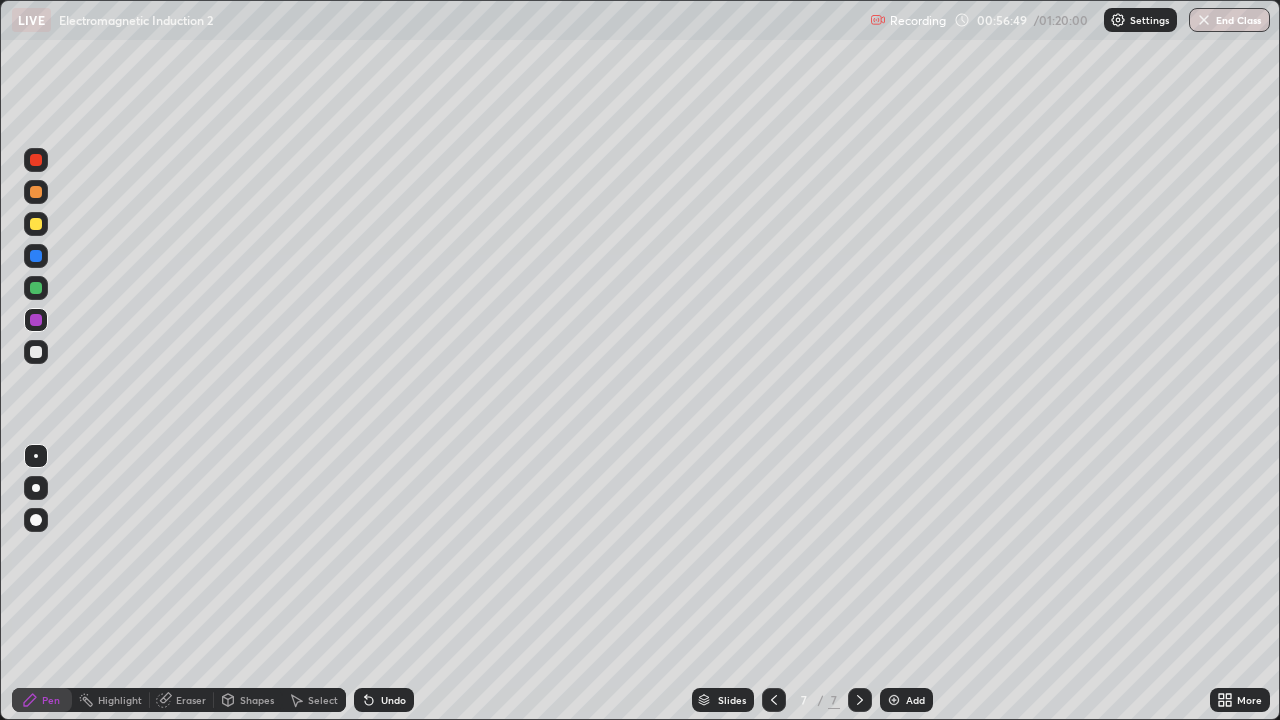 click at bounding box center (36, 224) 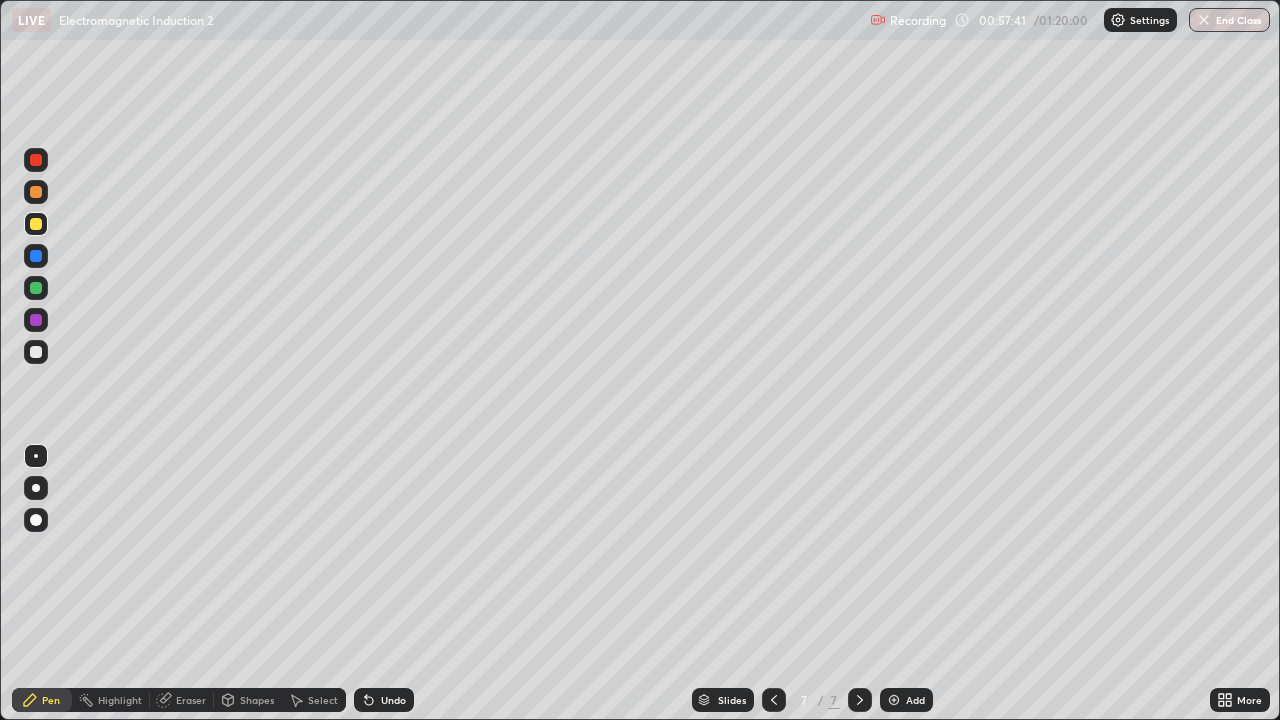 click on "Add" at bounding box center [915, 700] 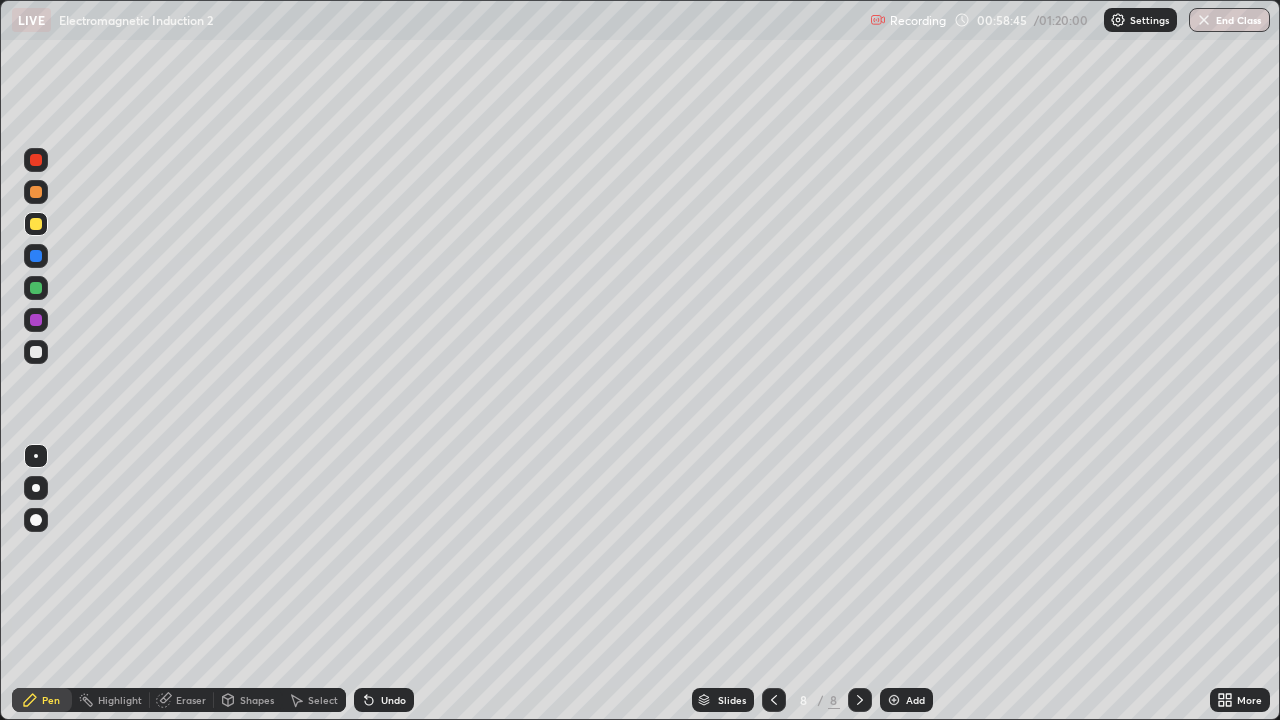 click on "Undo" at bounding box center [384, 700] 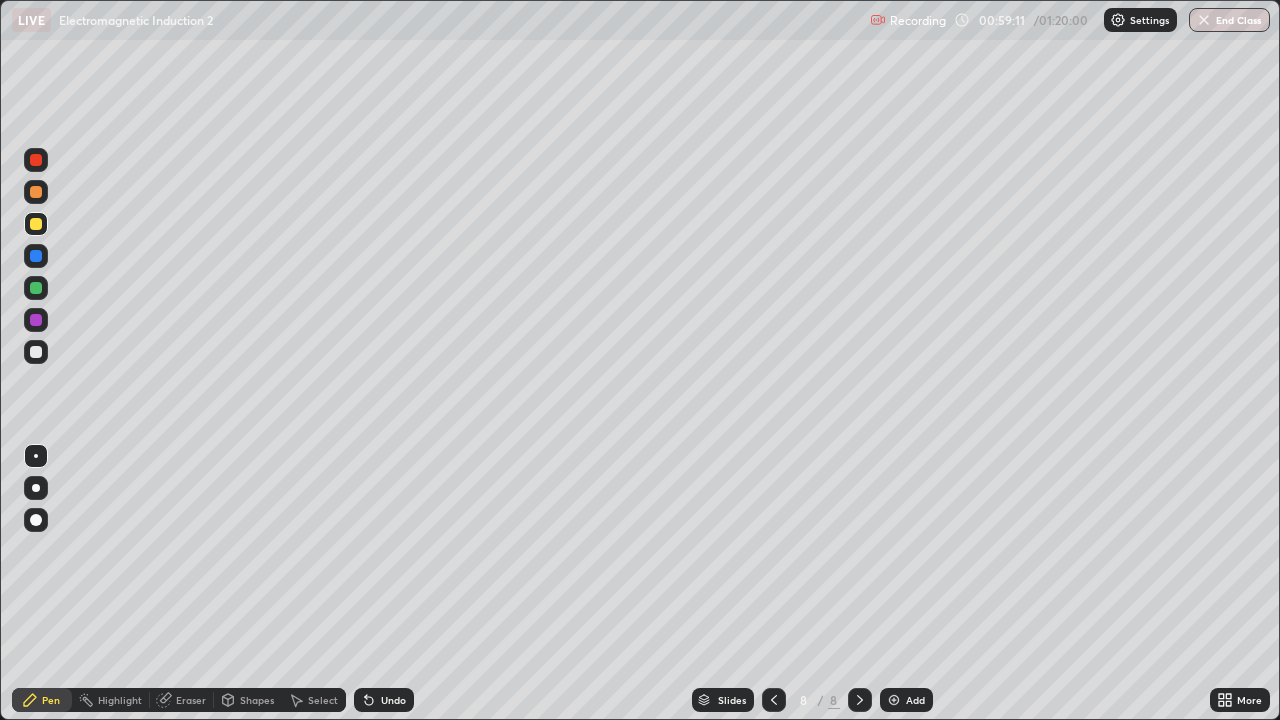 click on "Shapes" at bounding box center [257, 700] 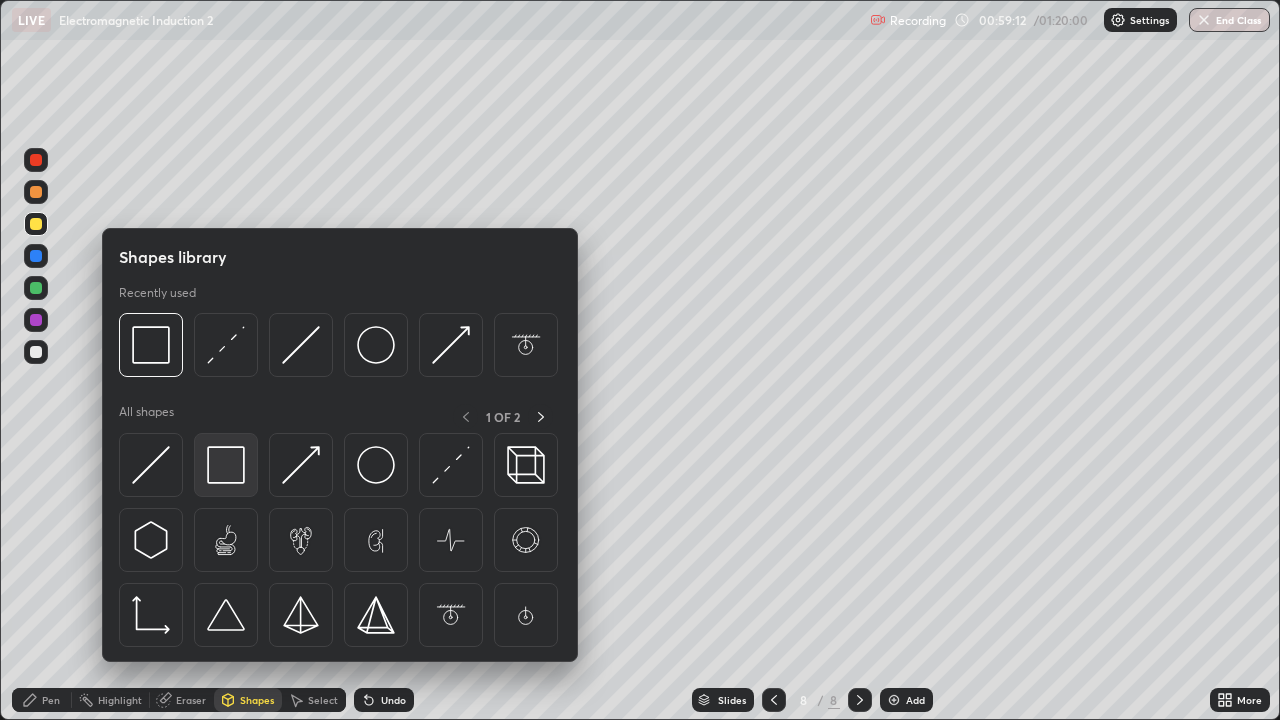 click at bounding box center [226, 465] 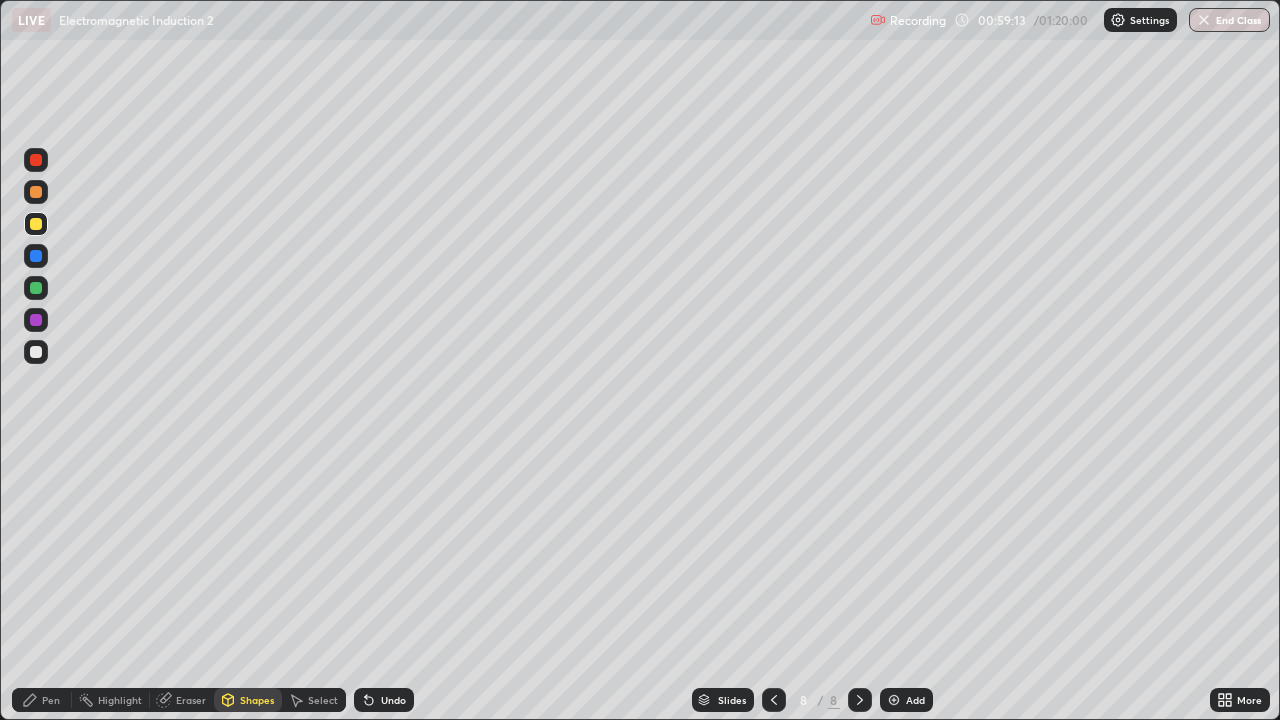 click at bounding box center (36, 288) 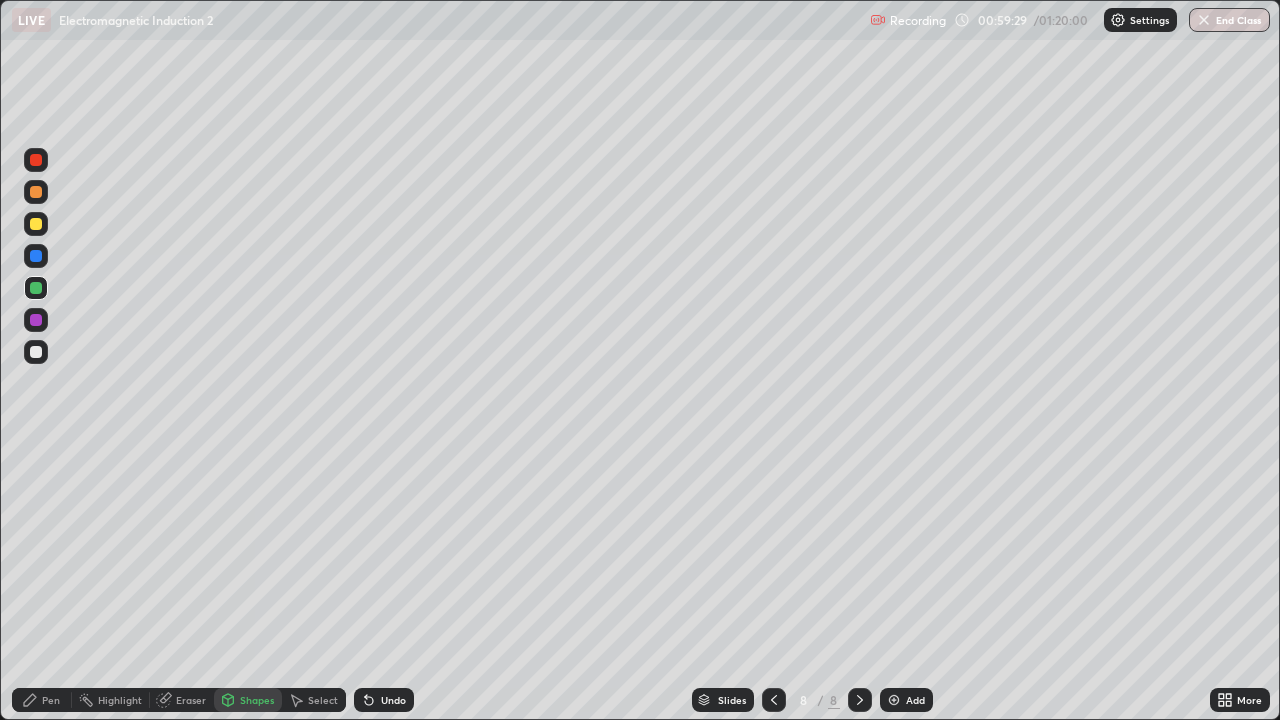 click on "Pen" at bounding box center [51, 700] 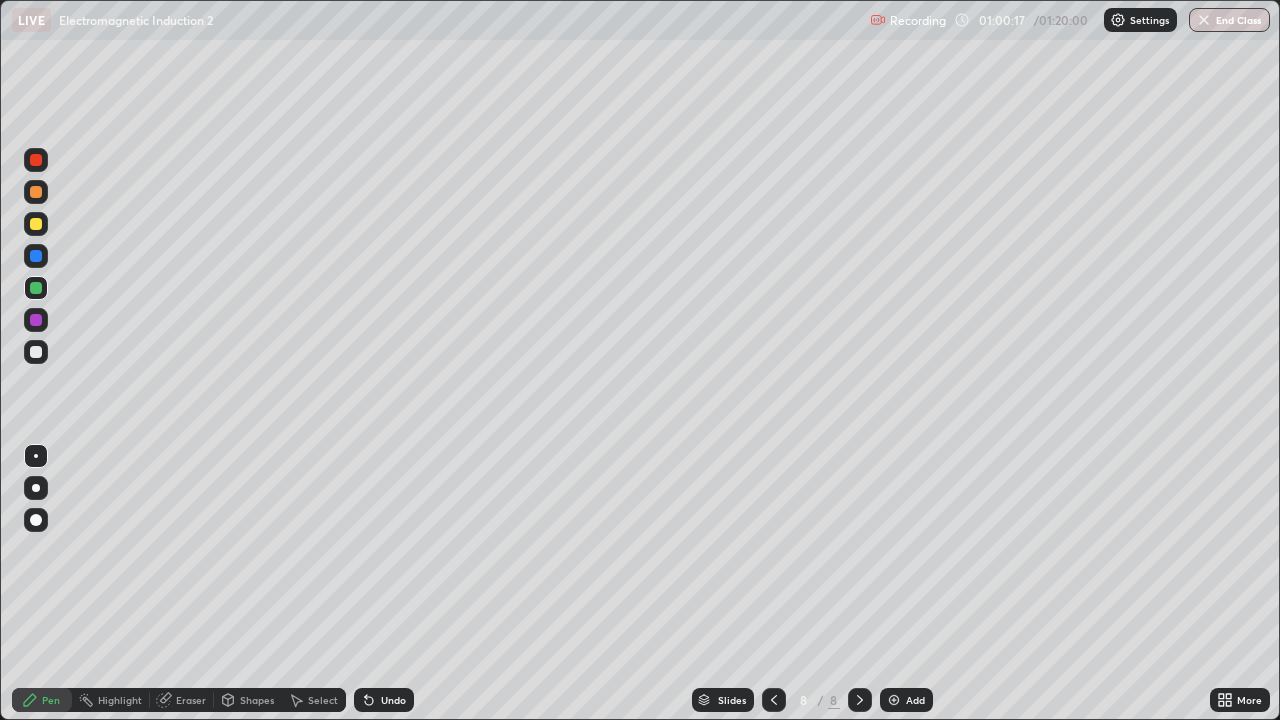 click at bounding box center [36, 320] 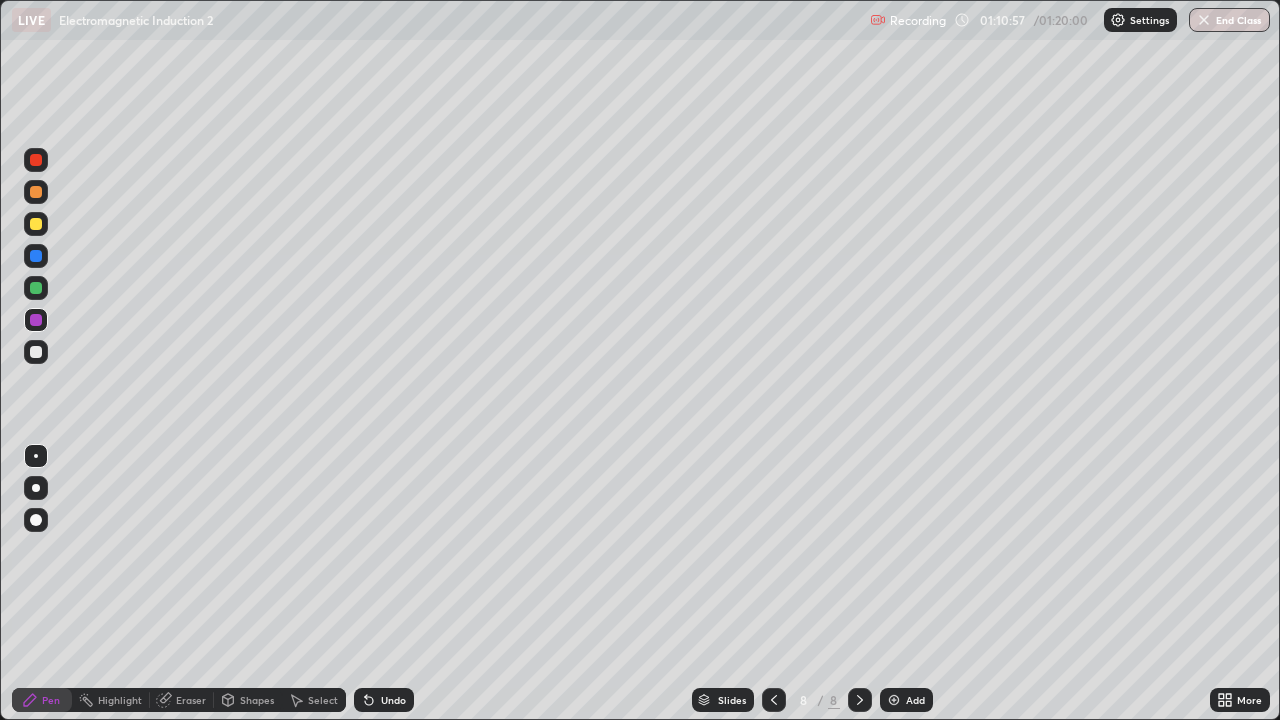 click at bounding box center (36, 288) 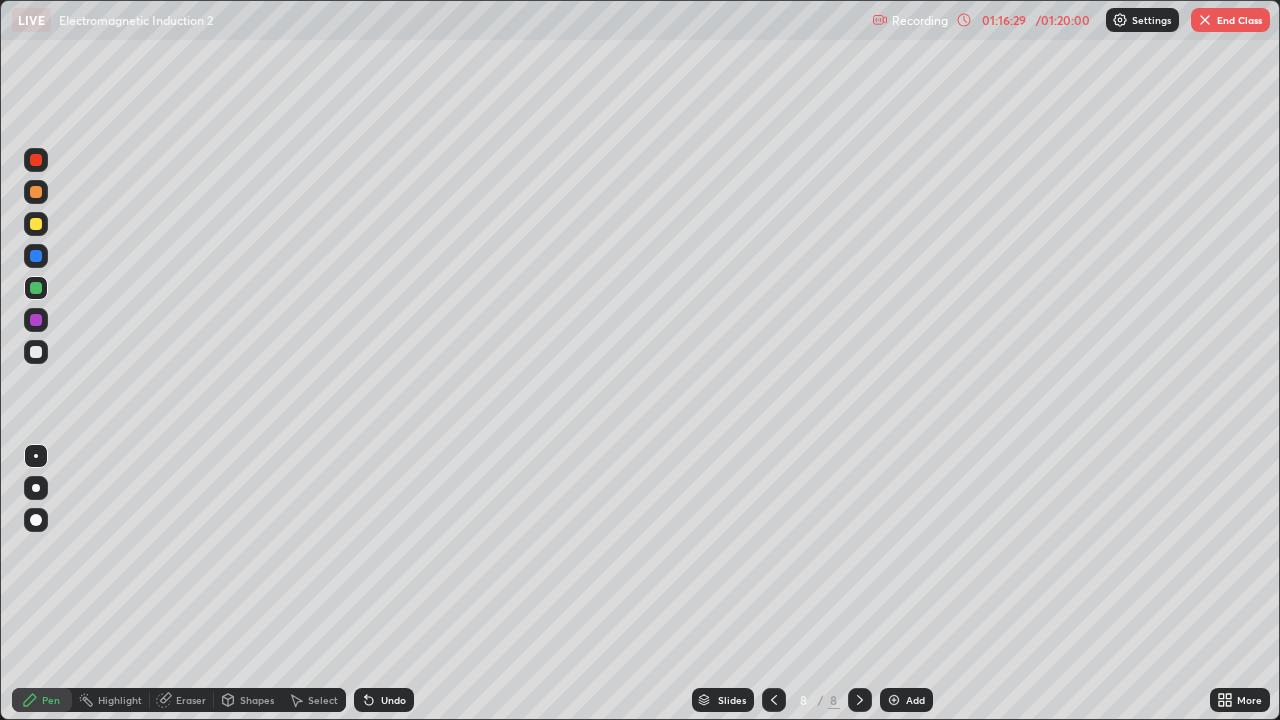 click on "End Class" at bounding box center [1230, 20] 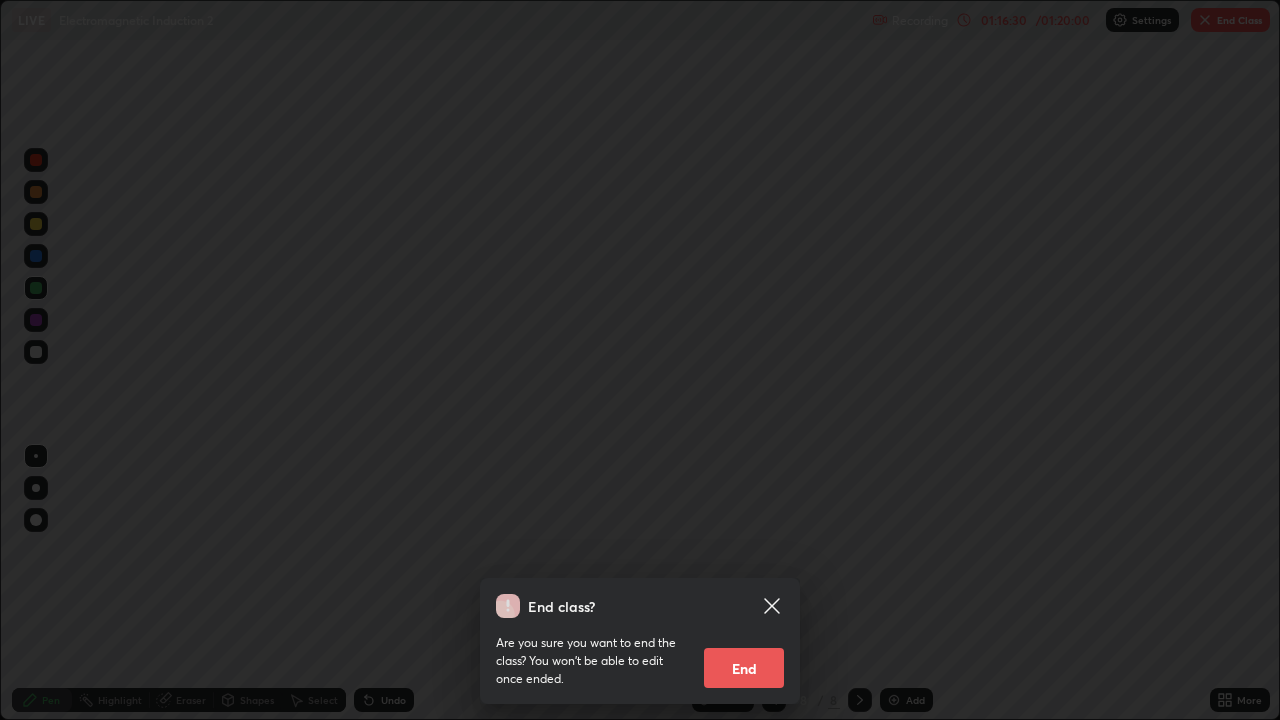 click on "End" at bounding box center [744, 668] 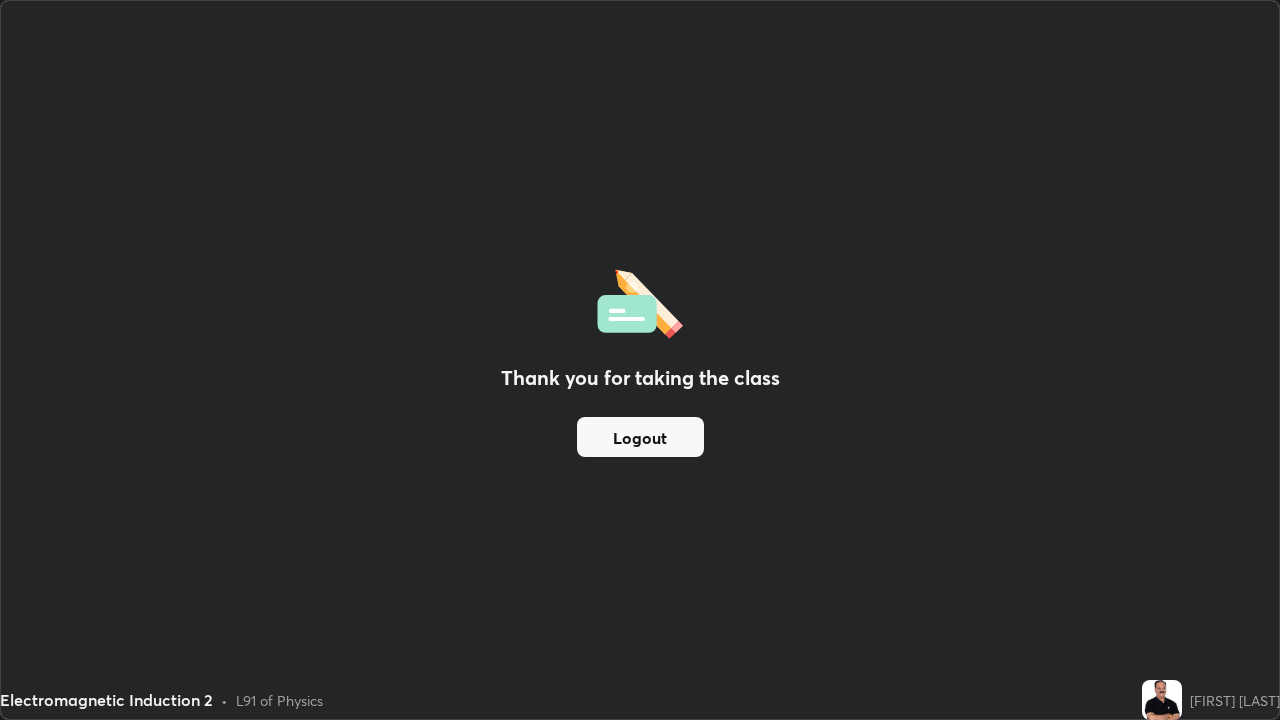 click on "Logout" at bounding box center [640, 437] 